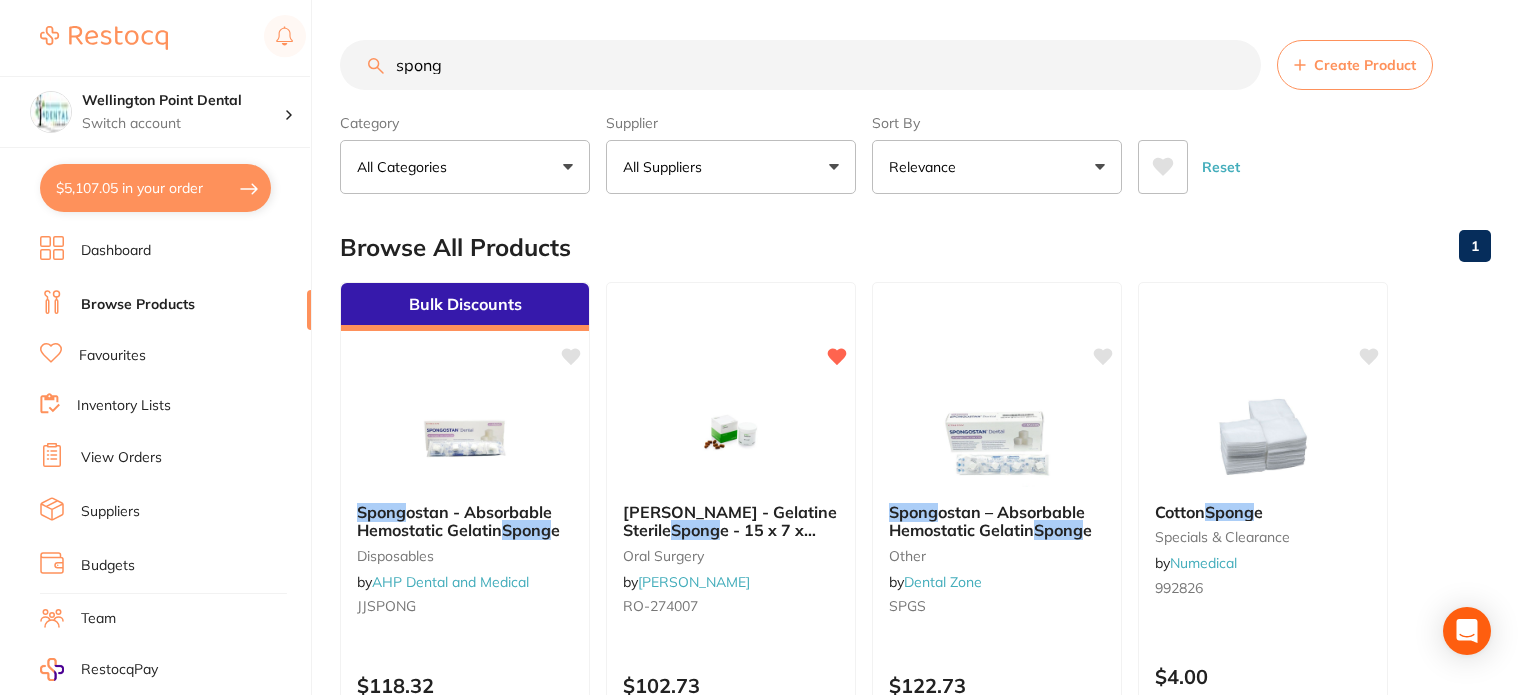 scroll, scrollTop: 0, scrollLeft: 0, axis: both 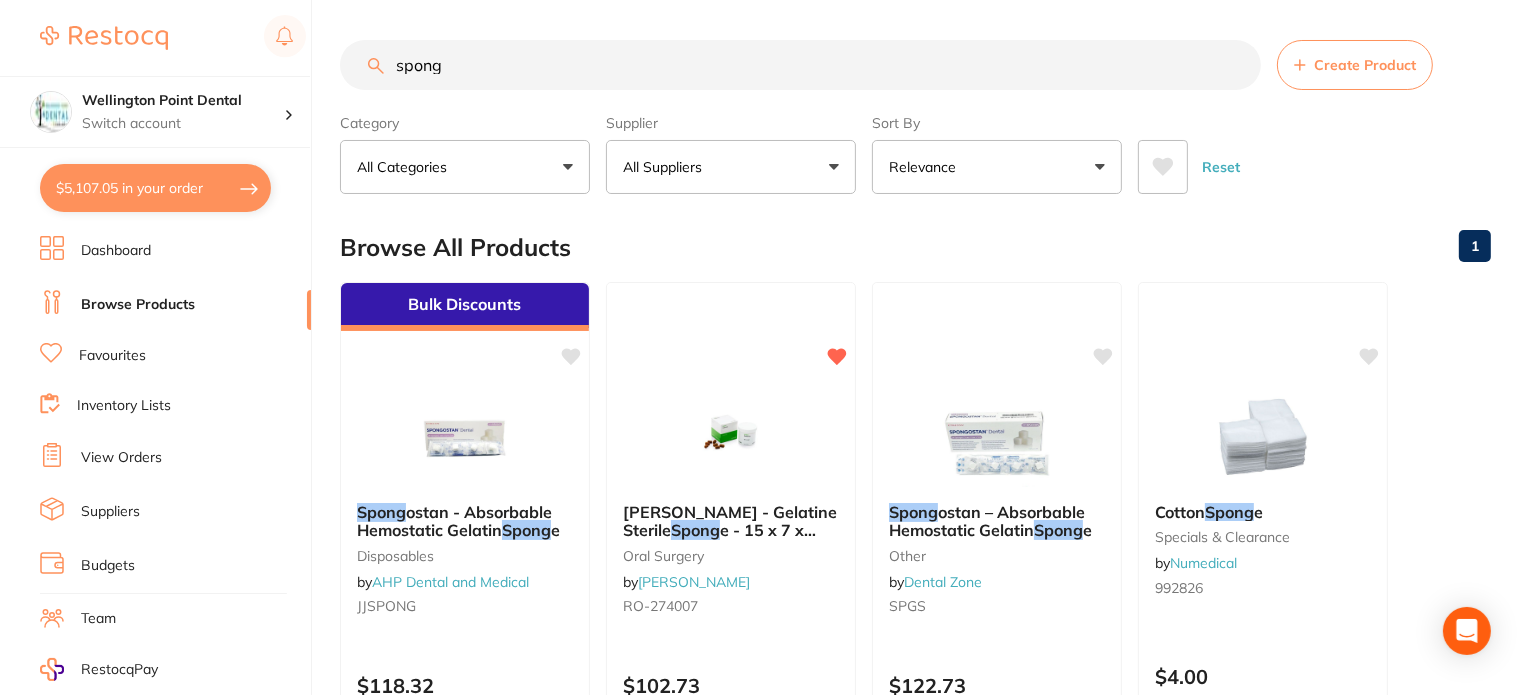 click on "spong" at bounding box center (800, 65) 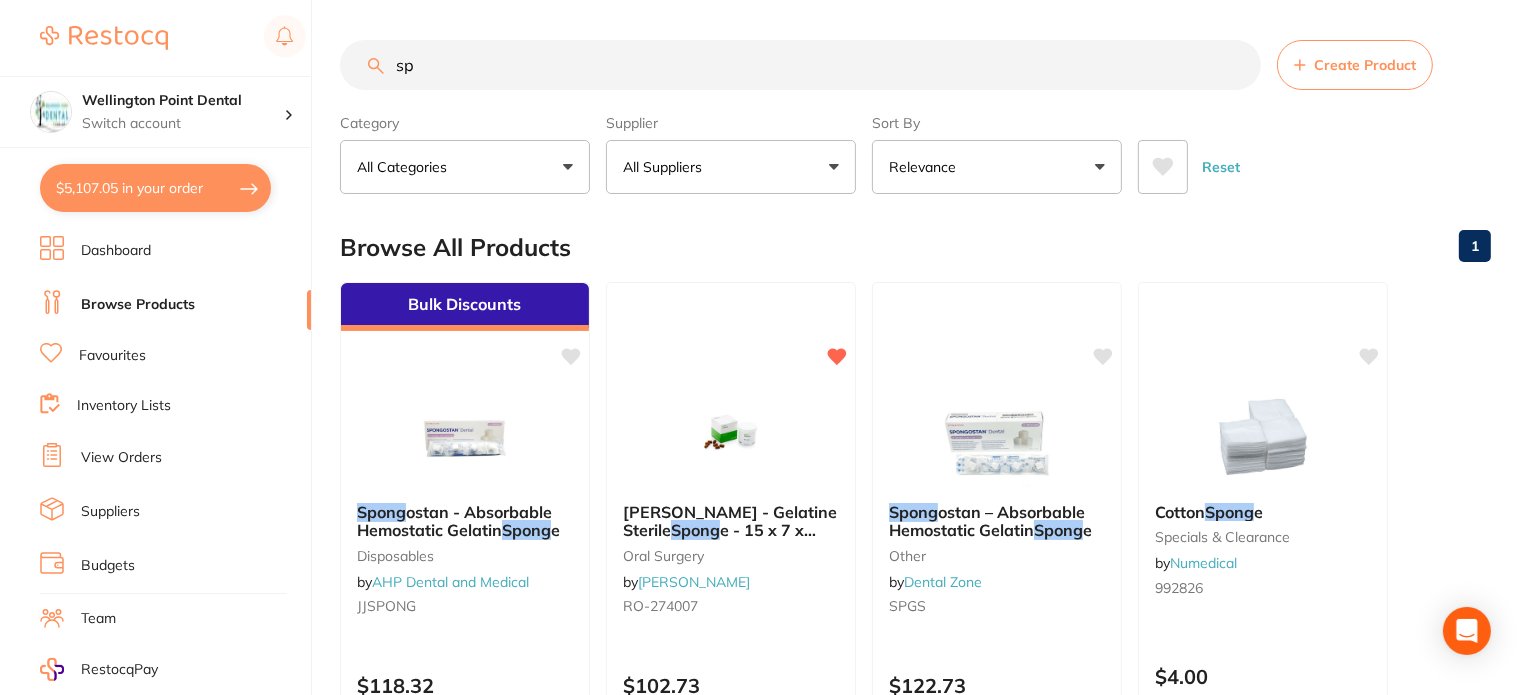 type on "s" 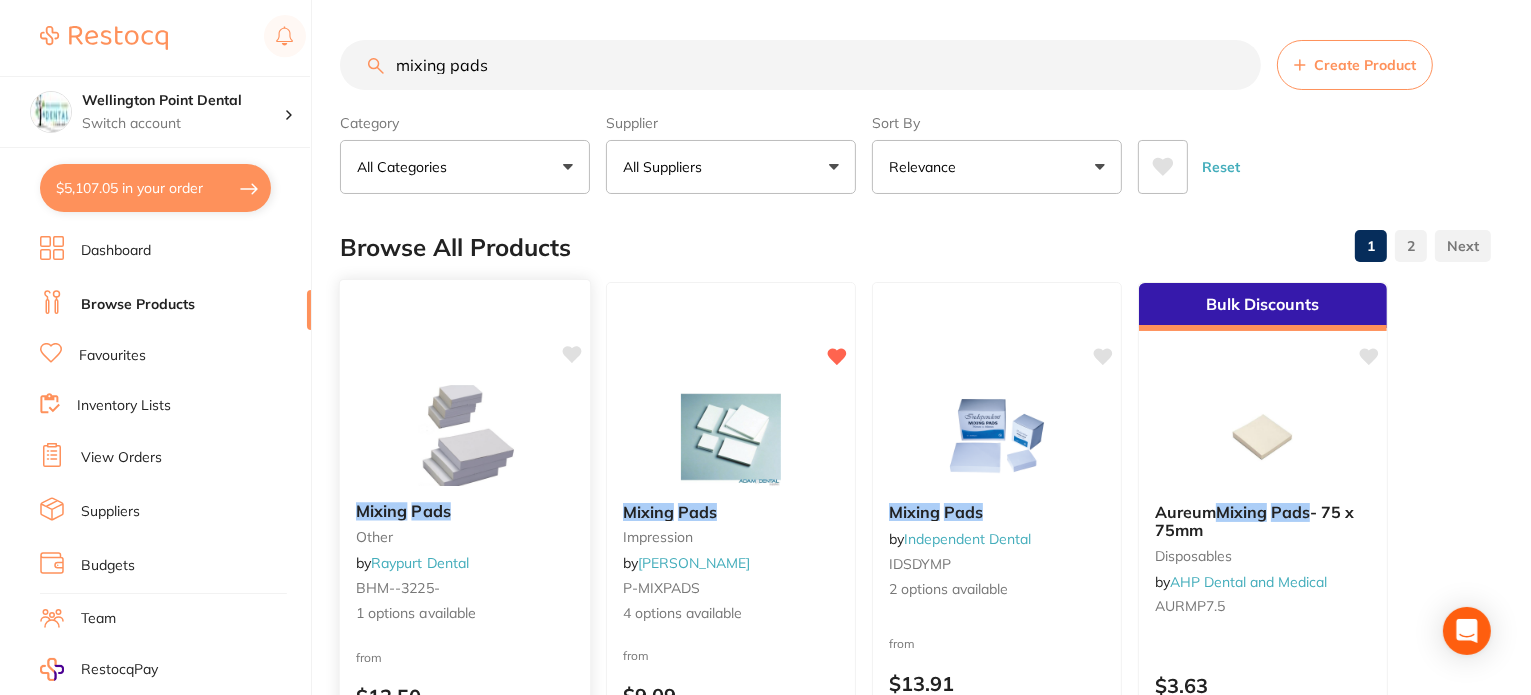 scroll, scrollTop: 100, scrollLeft: 0, axis: vertical 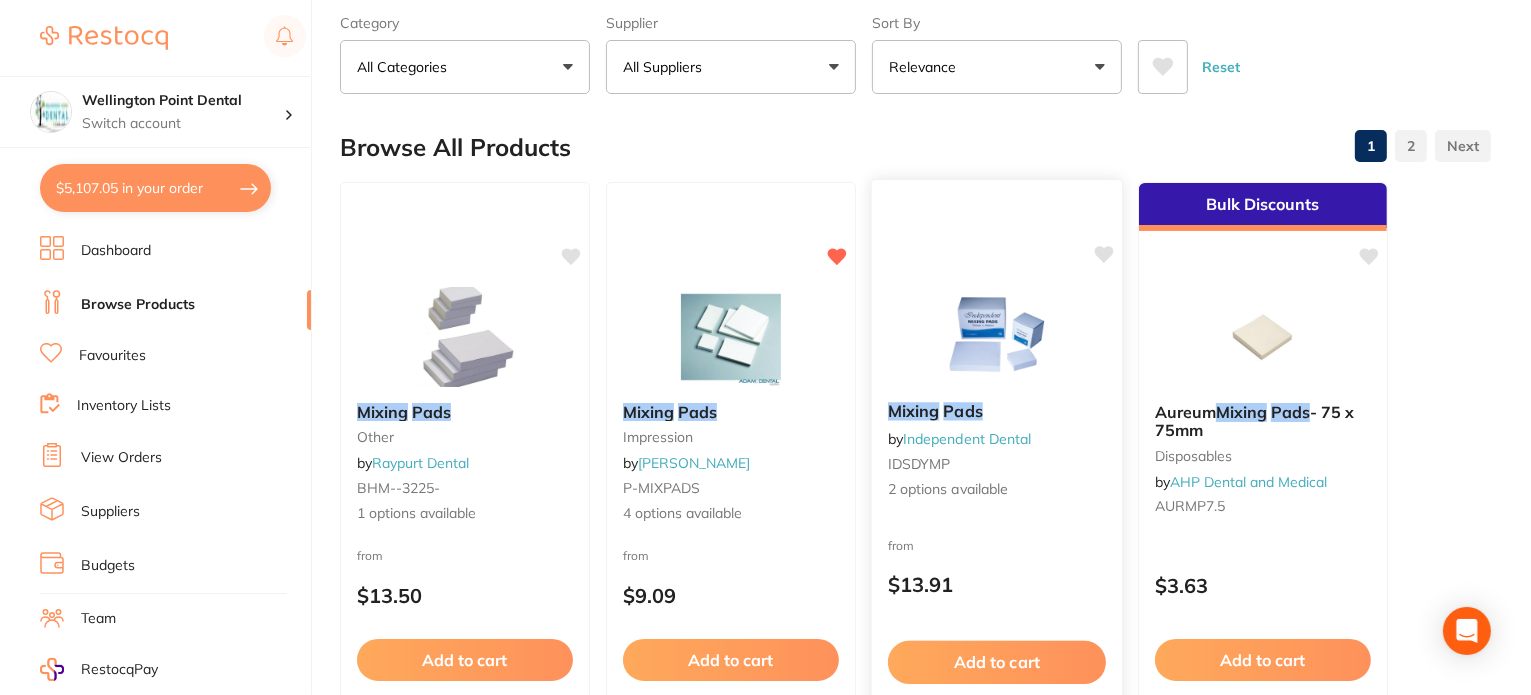 type on "mixing pads" 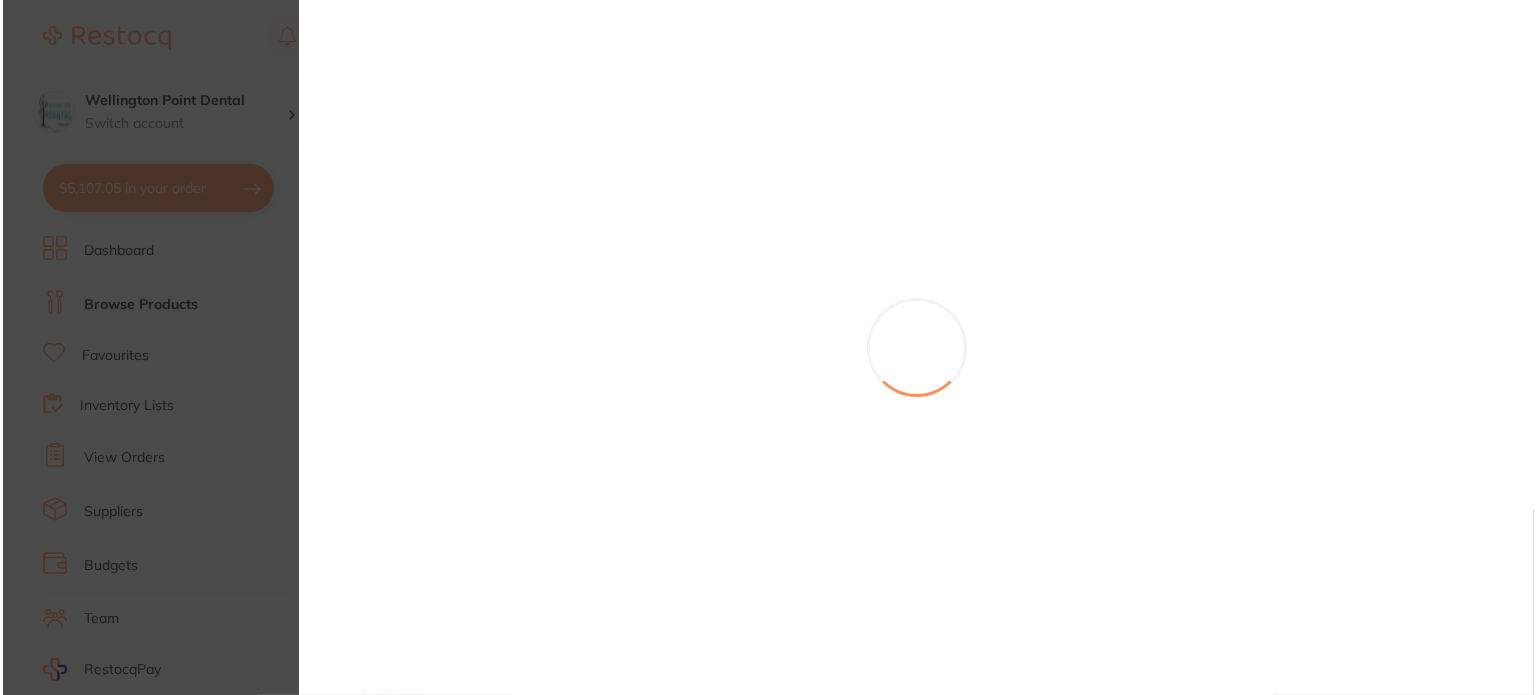 scroll, scrollTop: 0, scrollLeft: 0, axis: both 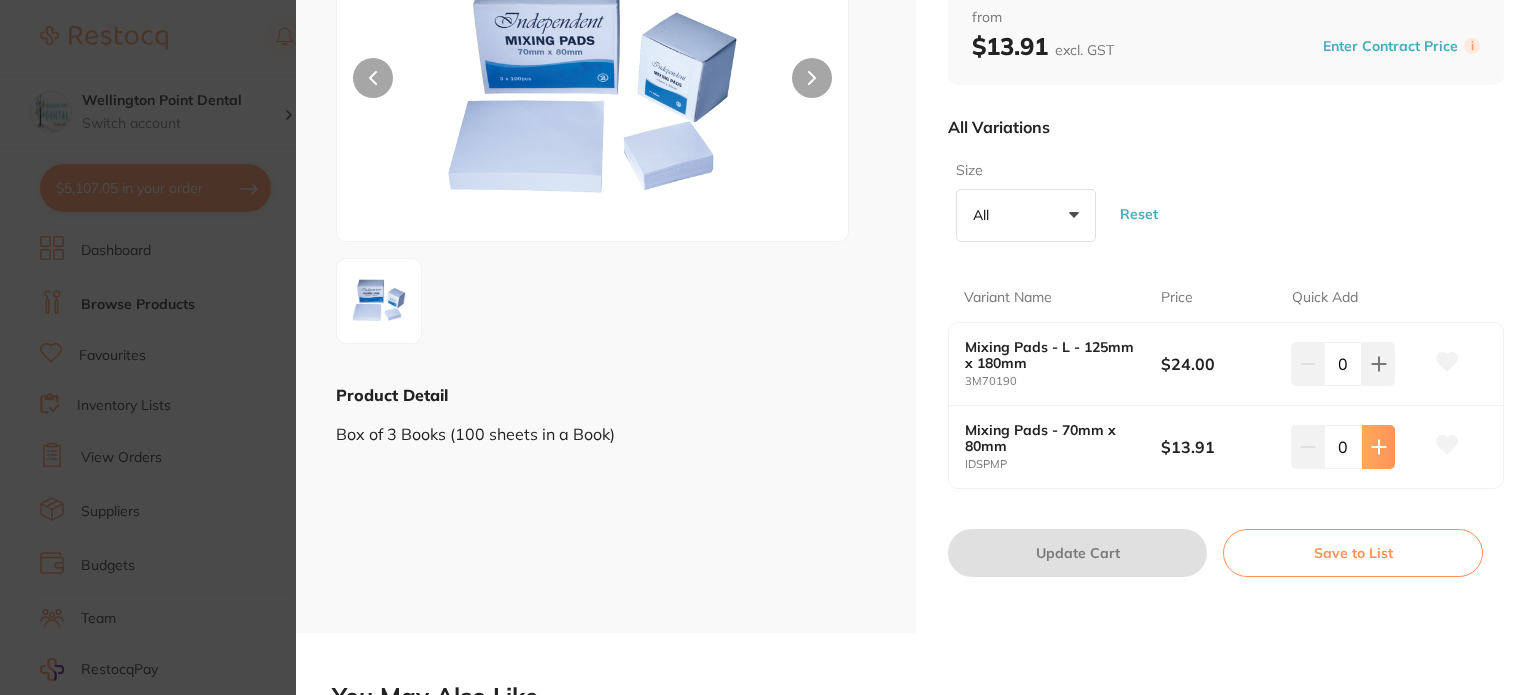 click at bounding box center [1378, 364] 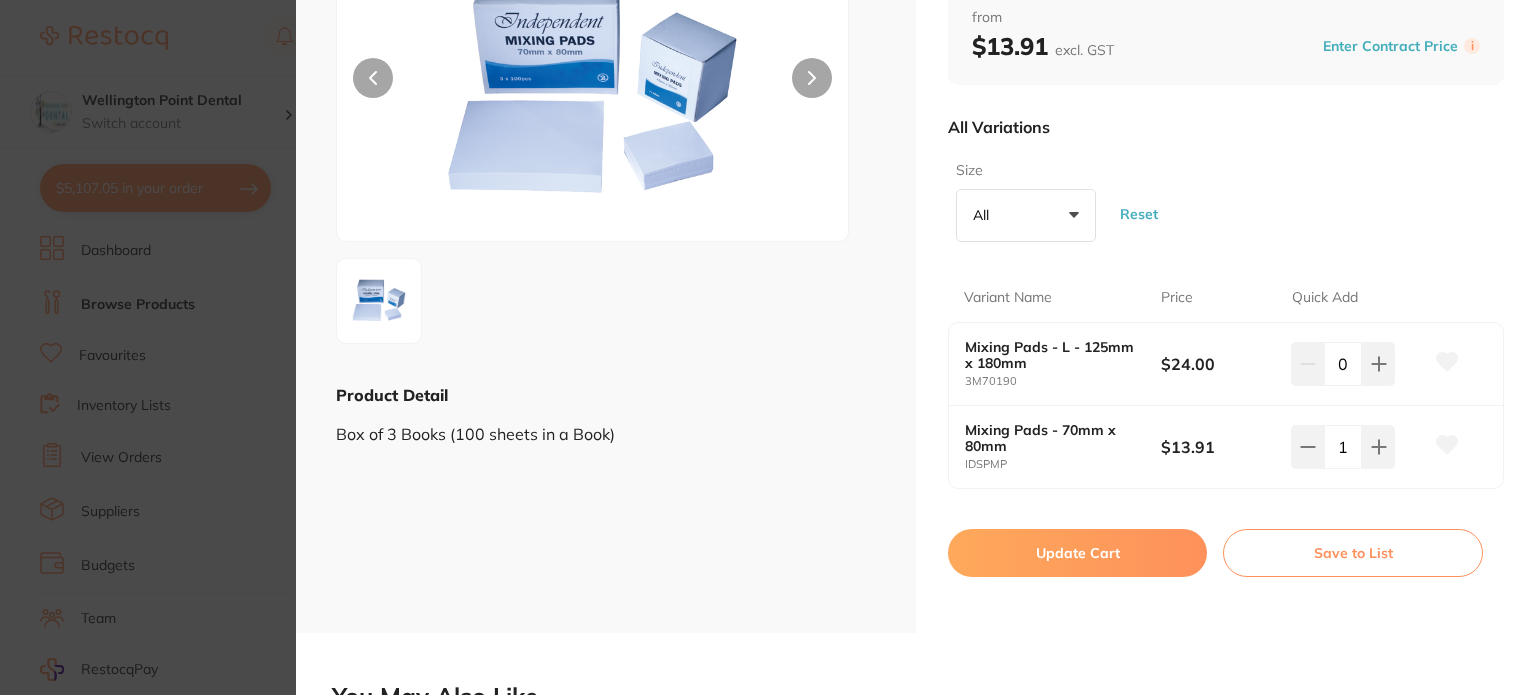 click on "Update Cart" at bounding box center (1077, 553) 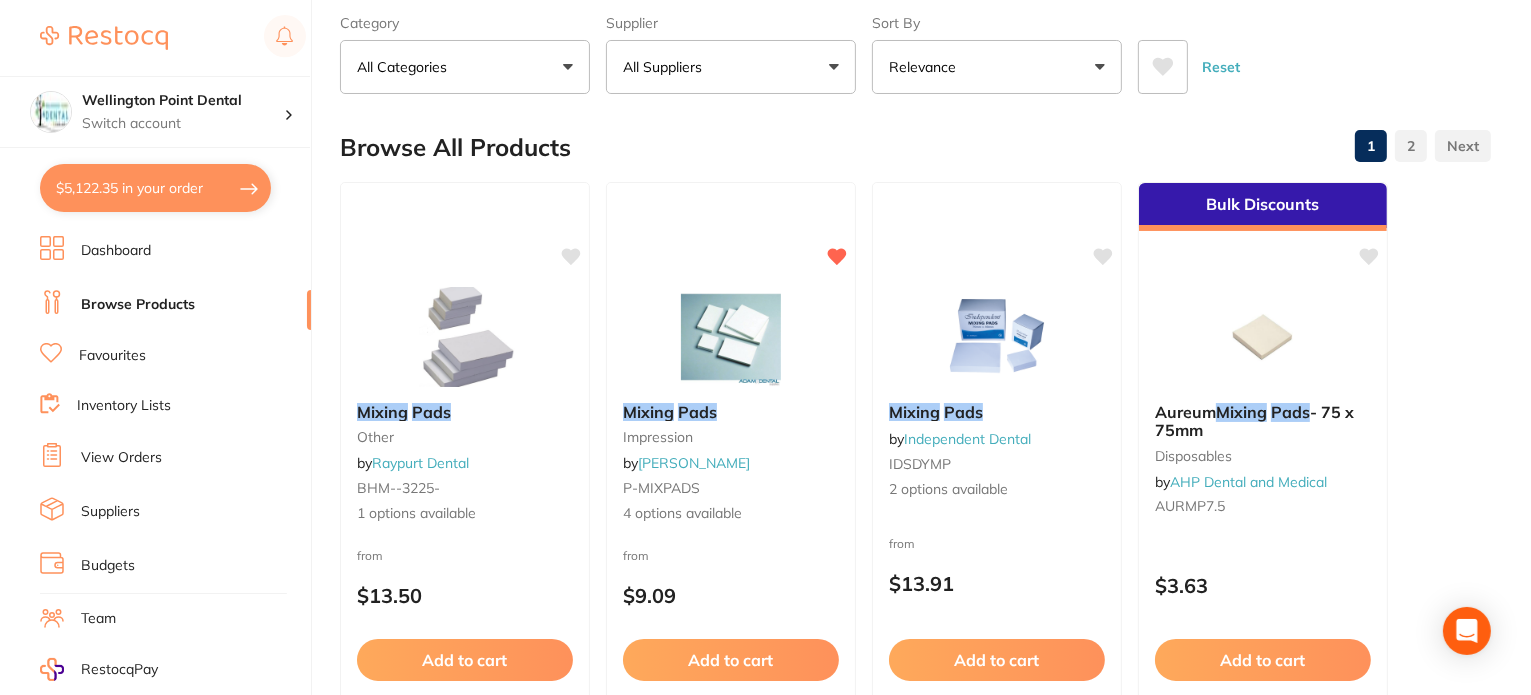 scroll, scrollTop: 0, scrollLeft: 0, axis: both 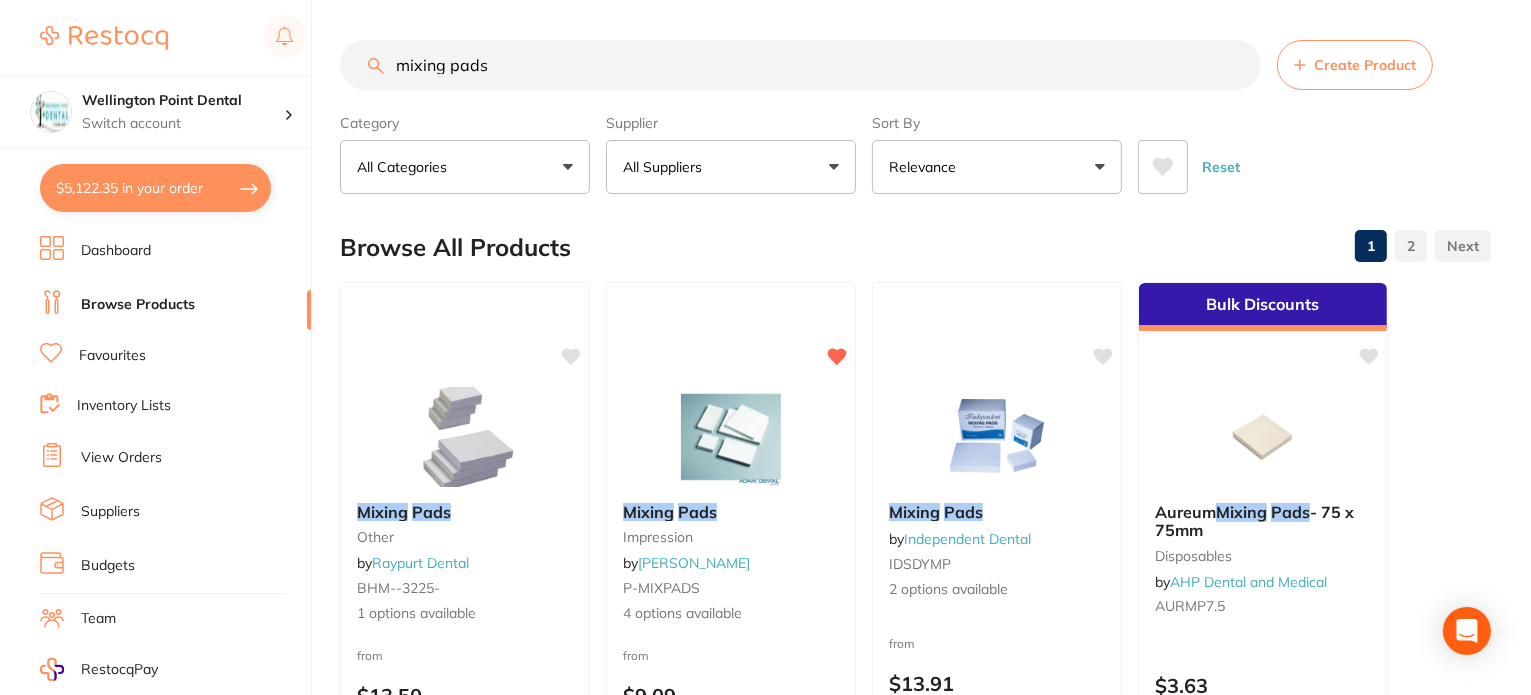 drag, startPoint x: 410, startPoint y: 67, endPoint x: 360, endPoint y: 71, distance: 50.159744 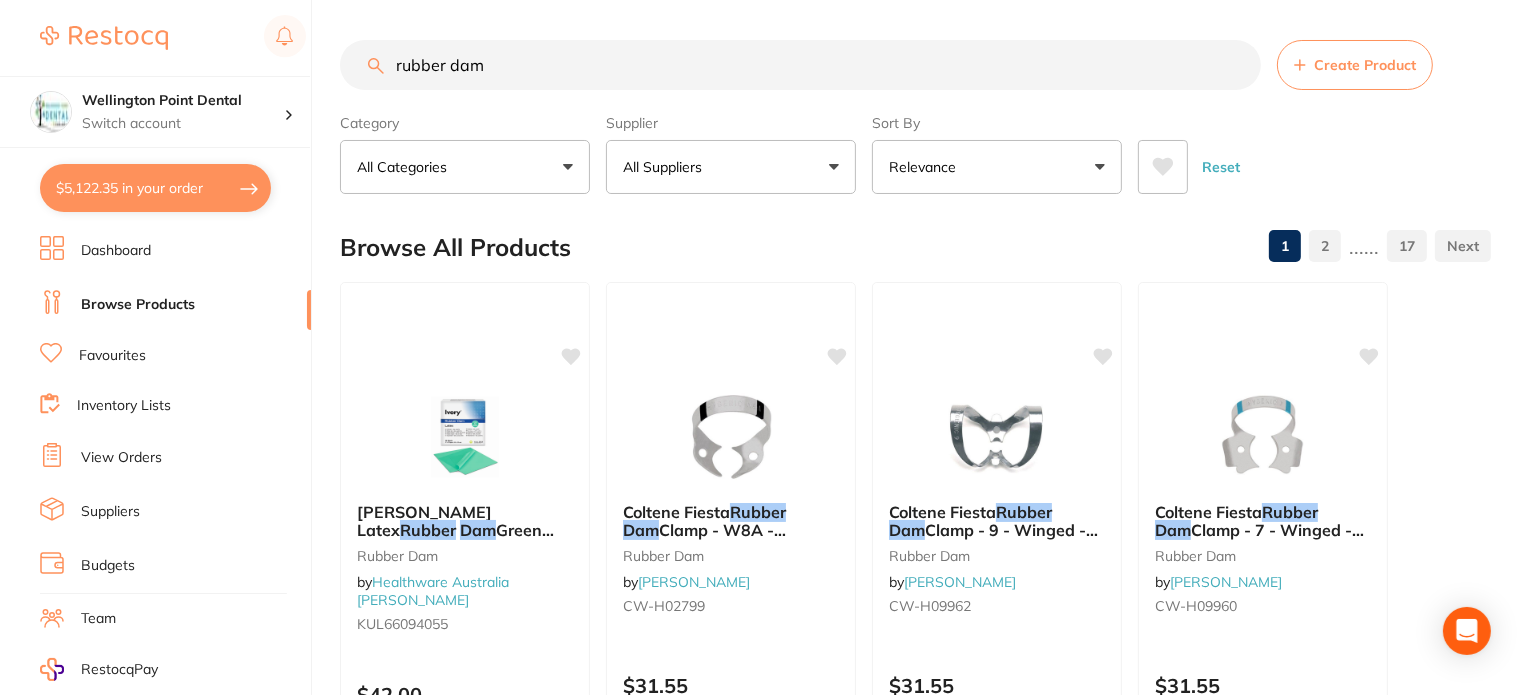 type on "rubber dam" 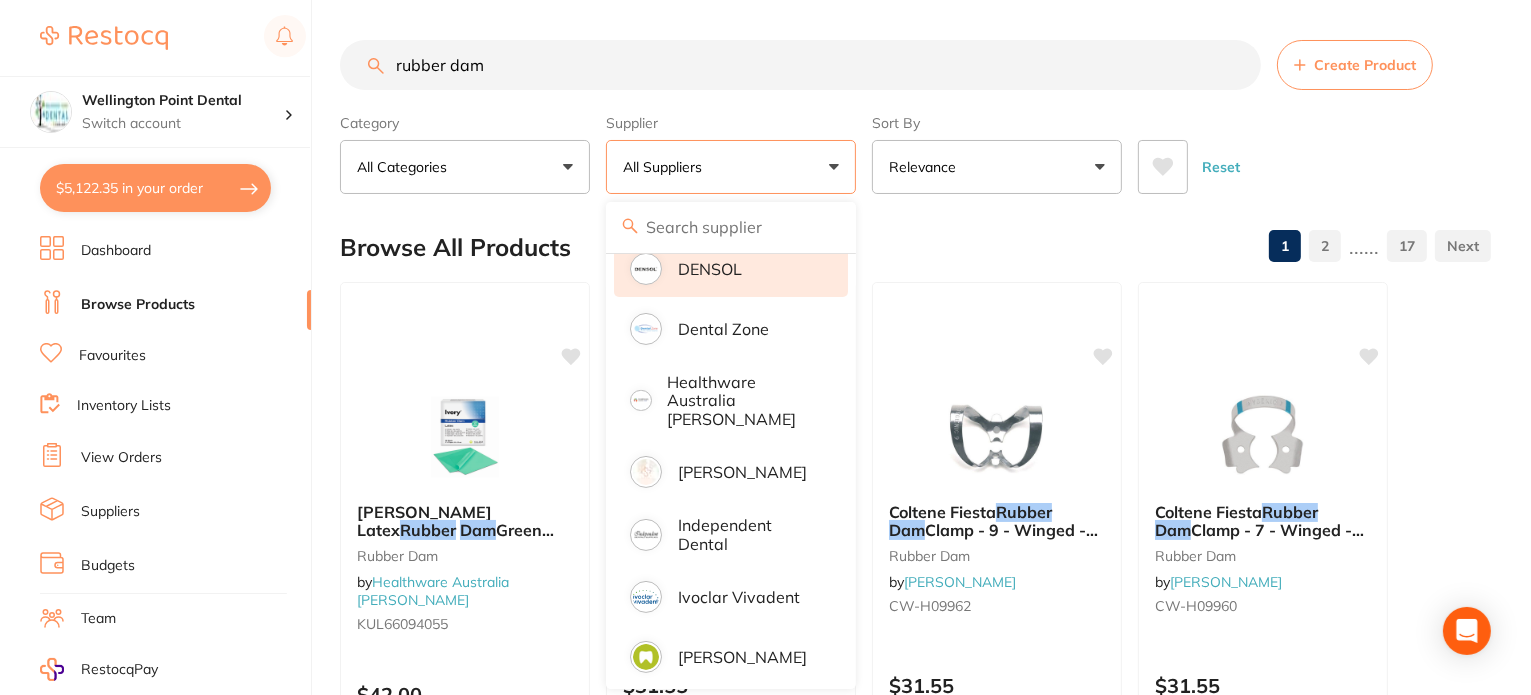 scroll, scrollTop: 400, scrollLeft: 0, axis: vertical 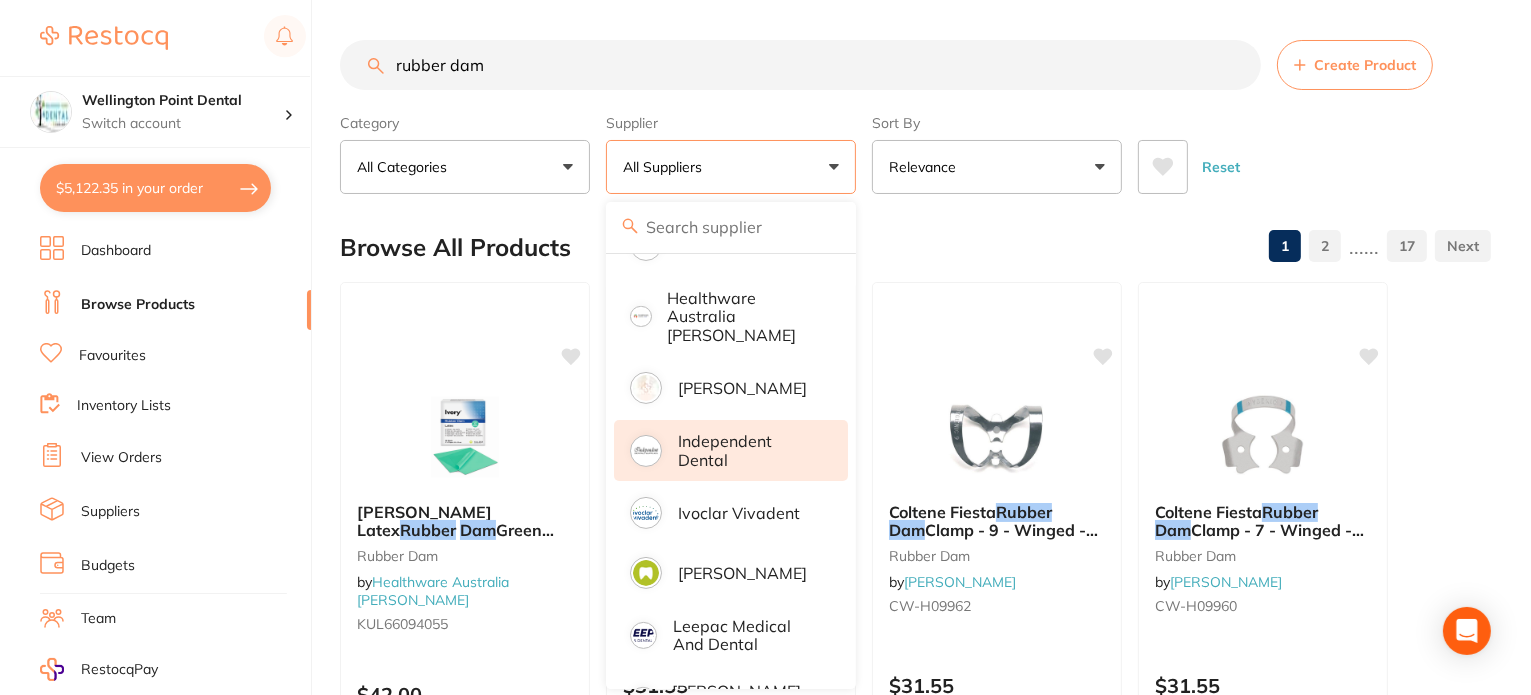 click on "Independent Dental" at bounding box center [749, 450] 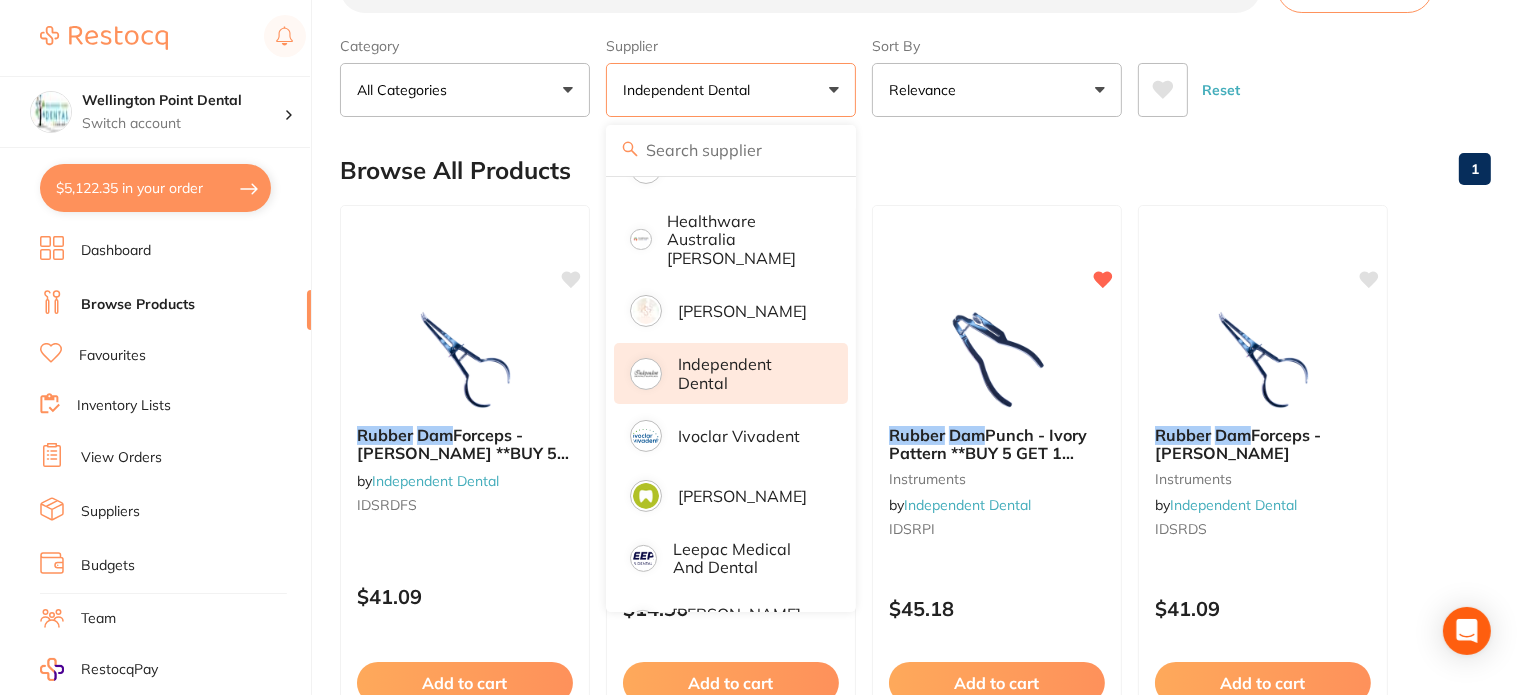 scroll, scrollTop: 300, scrollLeft: 0, axis: vertical 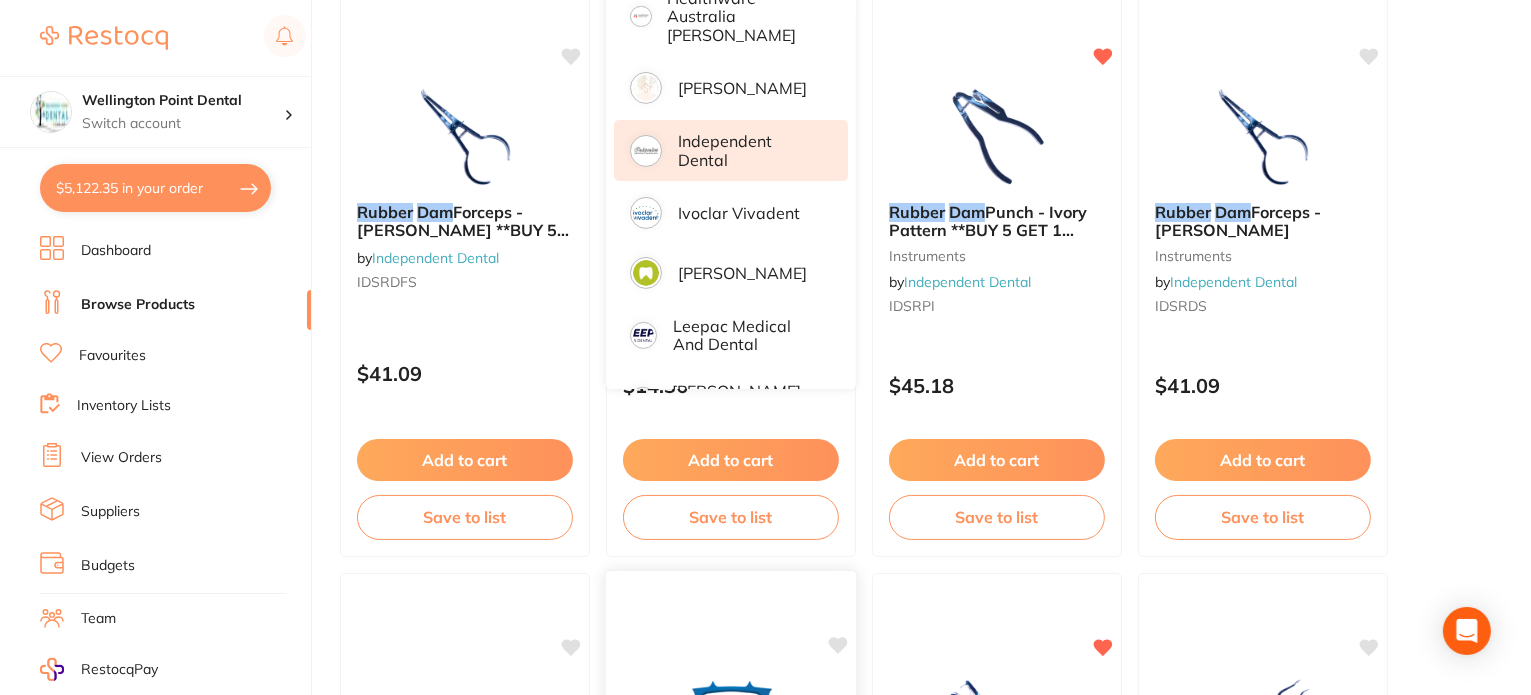 click at bounding box center [731, 596] 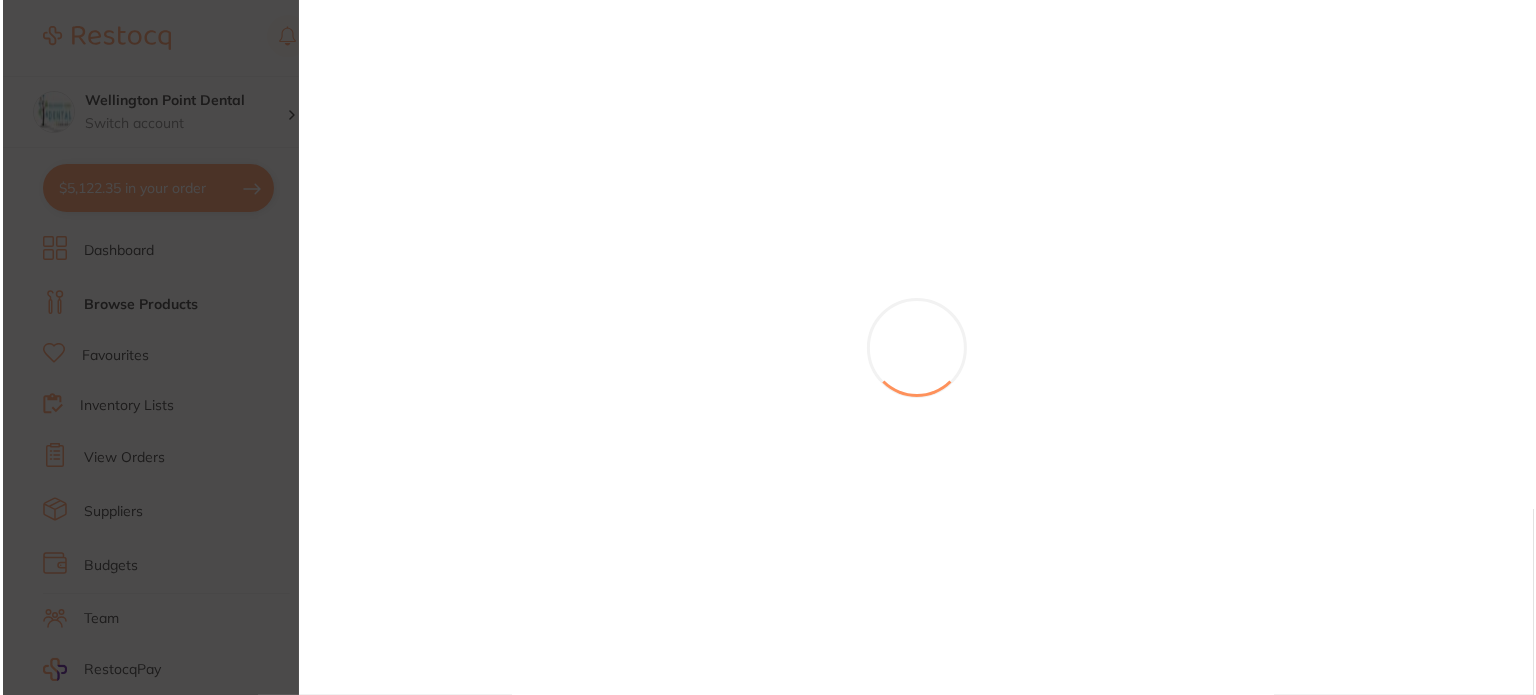 scroll, scrollTop: 0, scrollLeft: 0, axis: both 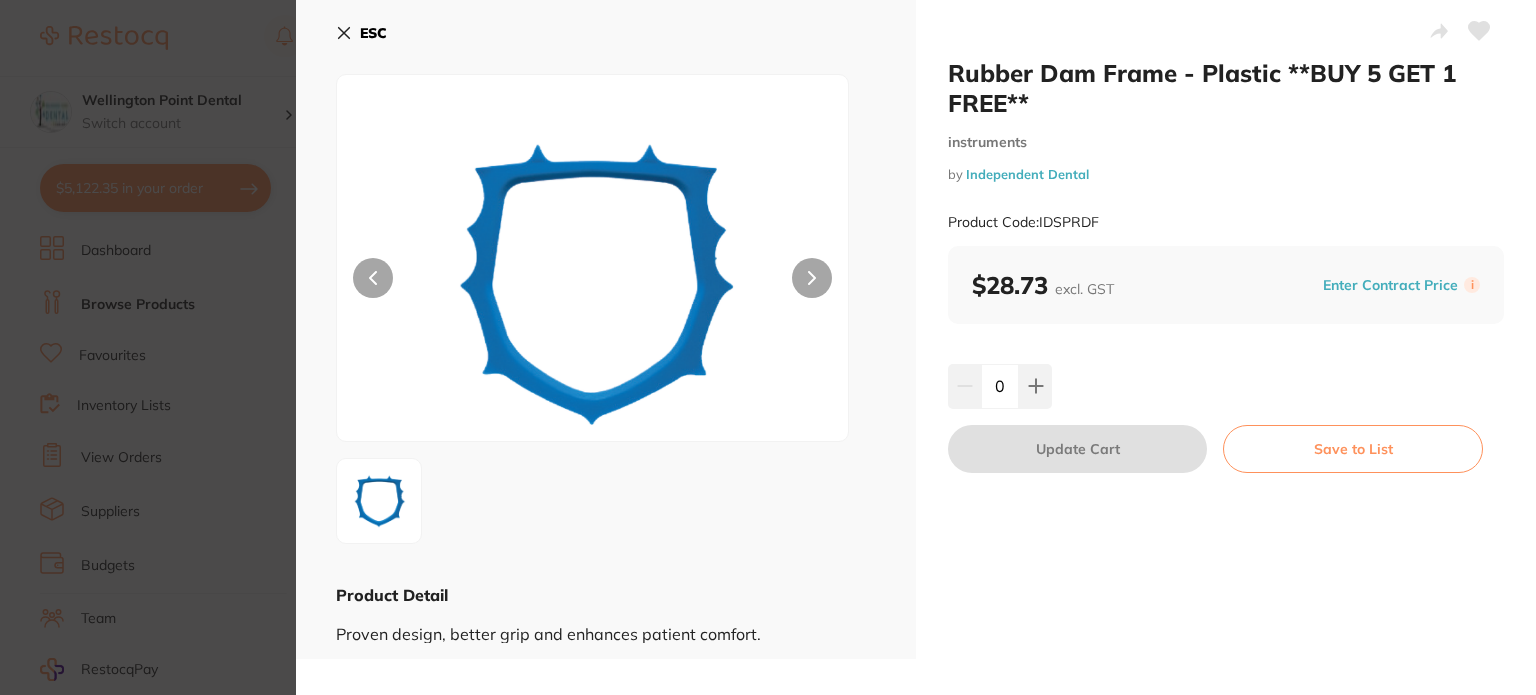 click on "ESC" at bounding box center [373, 33] 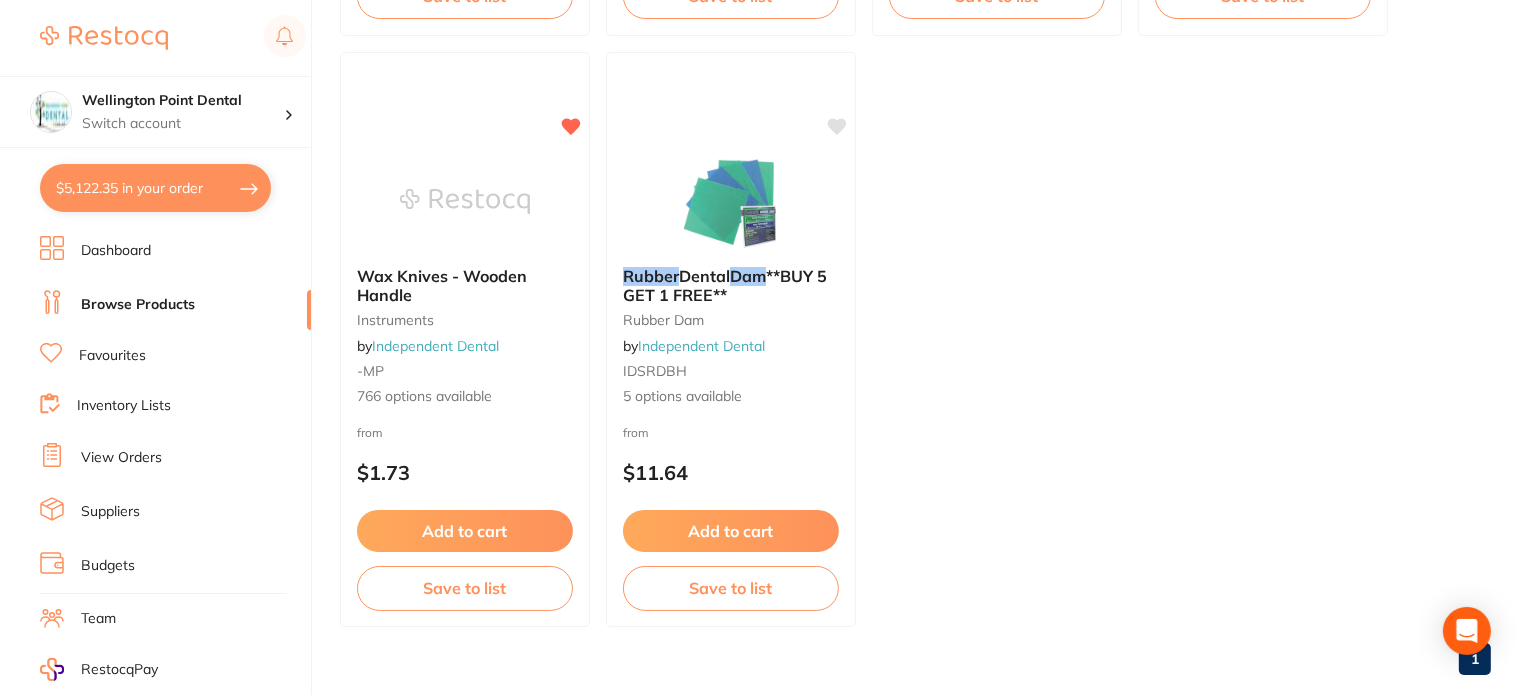 scroll, scrollTop: 1447, scrollLeft: 0, axis: vertical 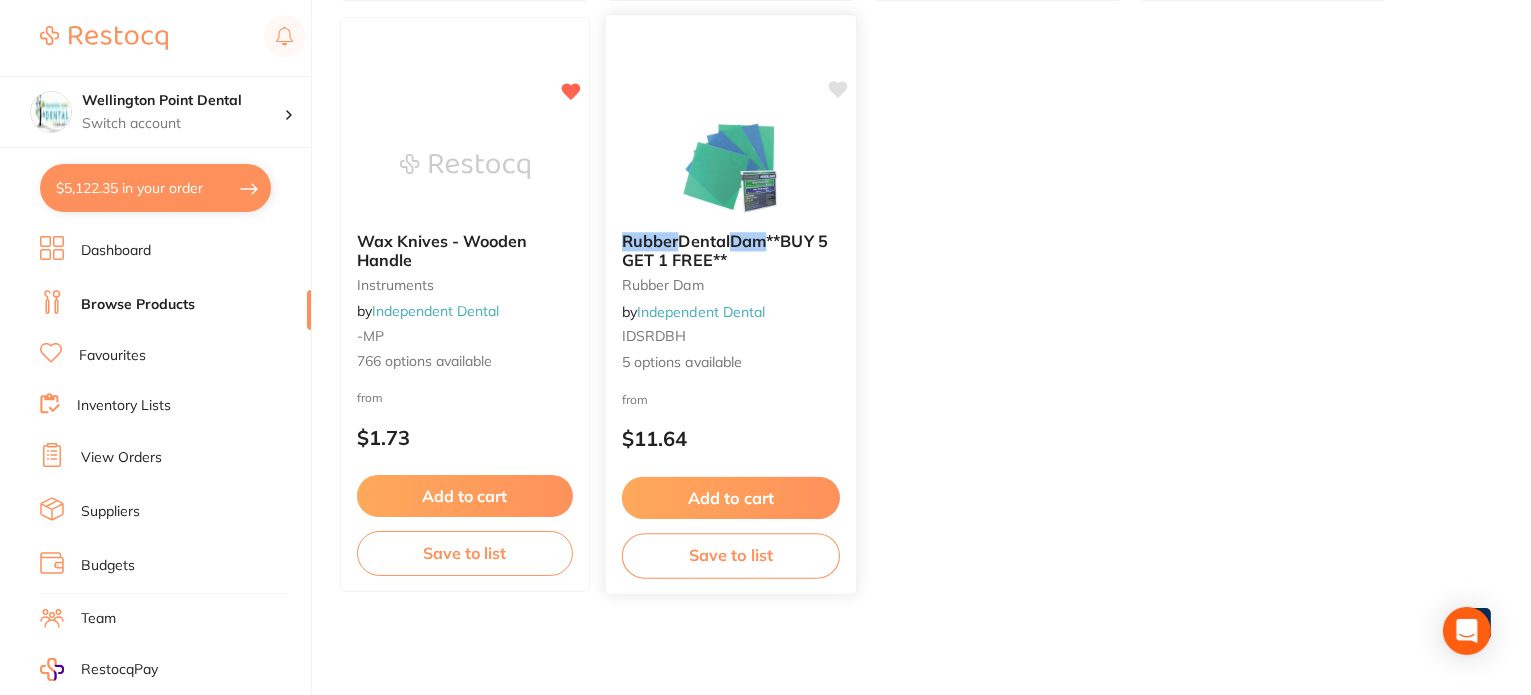 click on "Rubber" at bounding box center [650, 241] 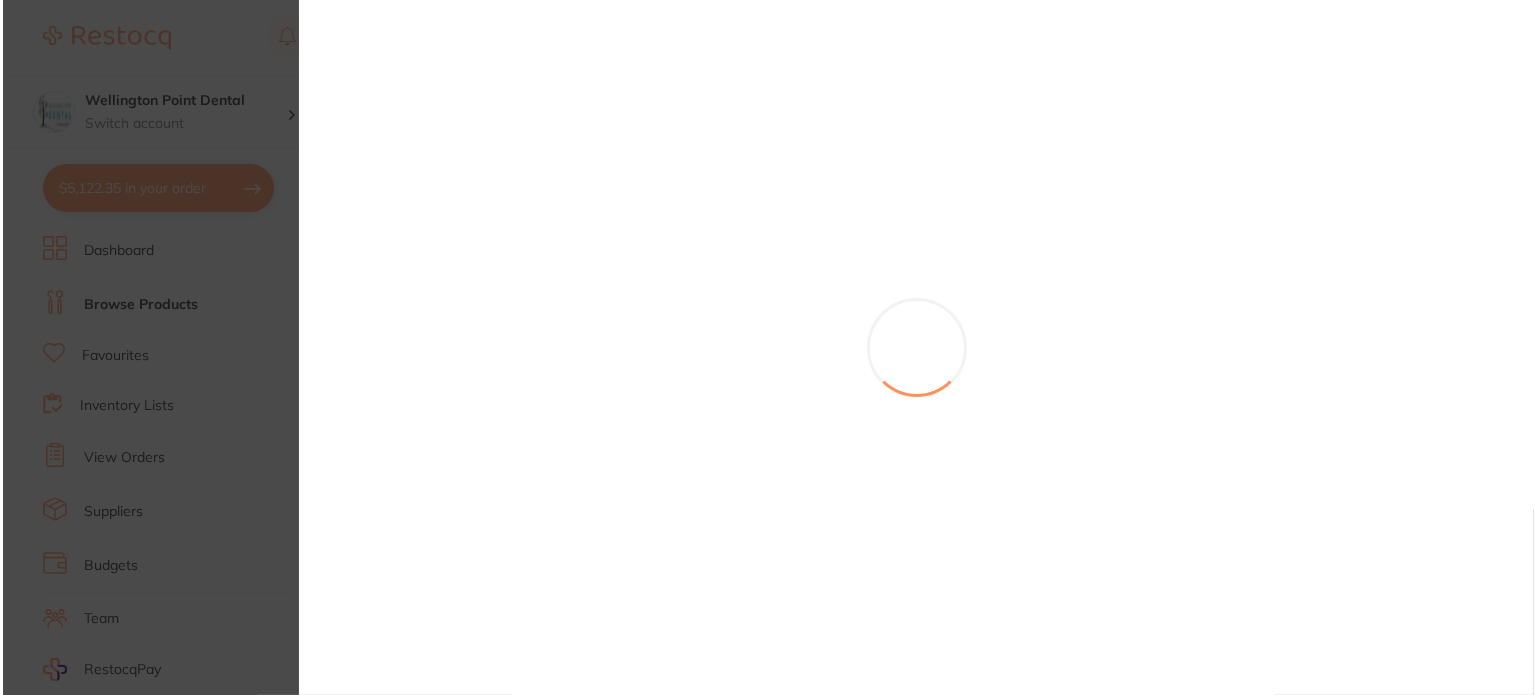 scroll, scrollTop: 0, scrollLeft: 0, axis: both 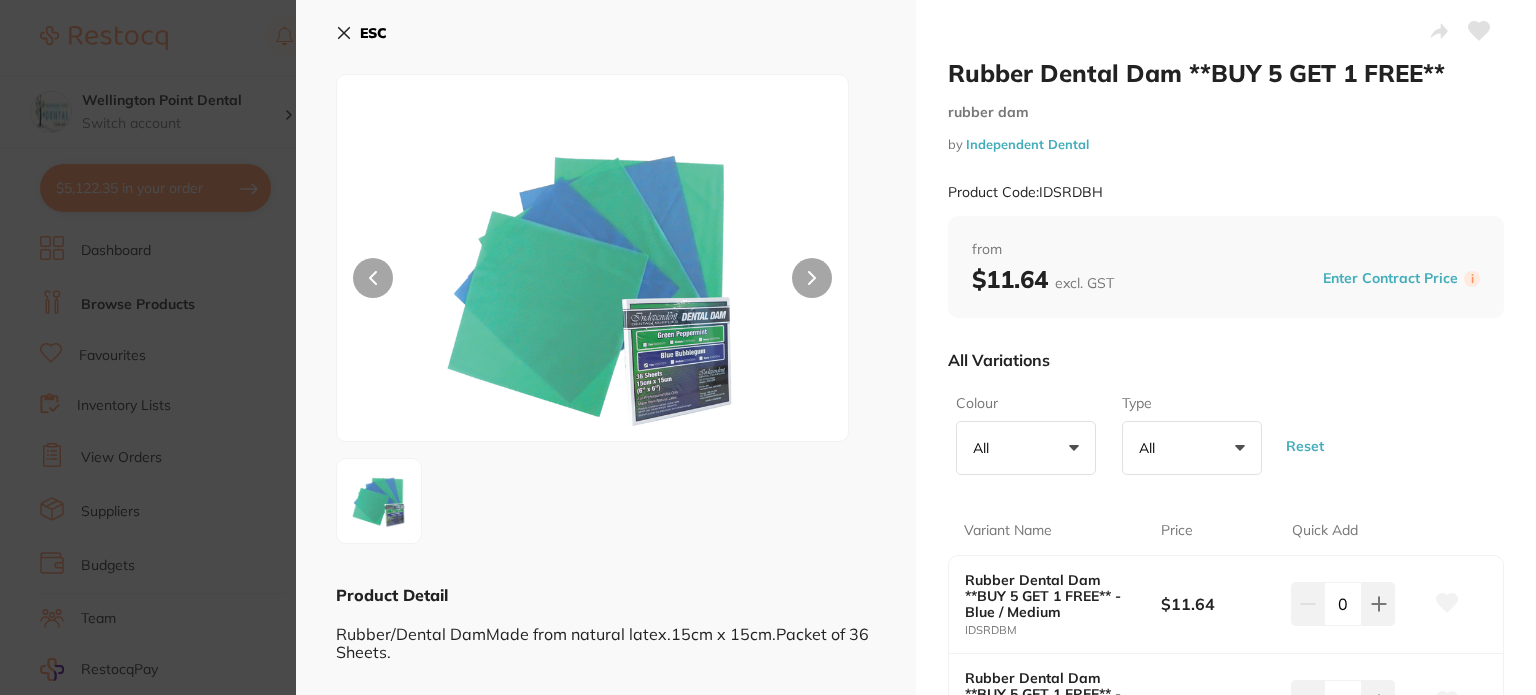 click on "ESC" at bounding box center (361, 33) 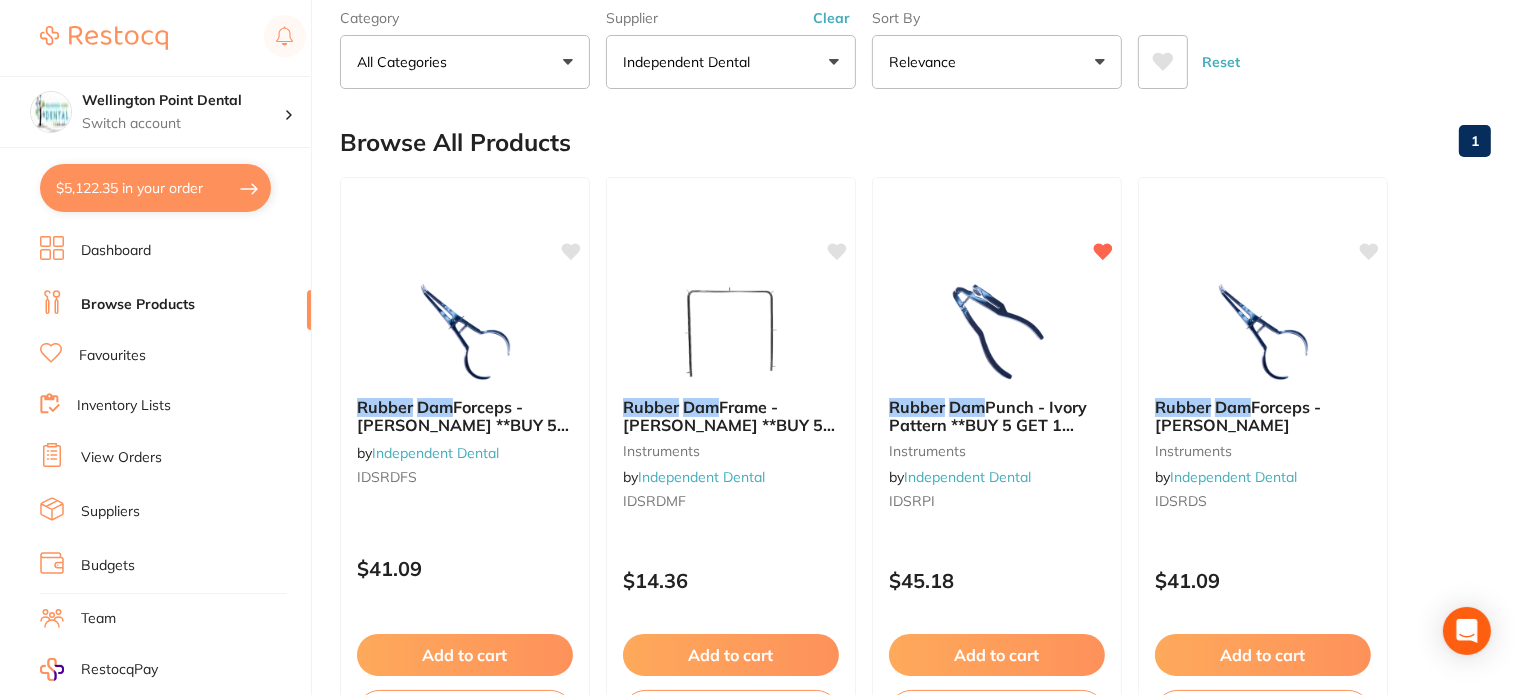 scroll, scrollTop: 0, scrollLeft: 0, axis: both 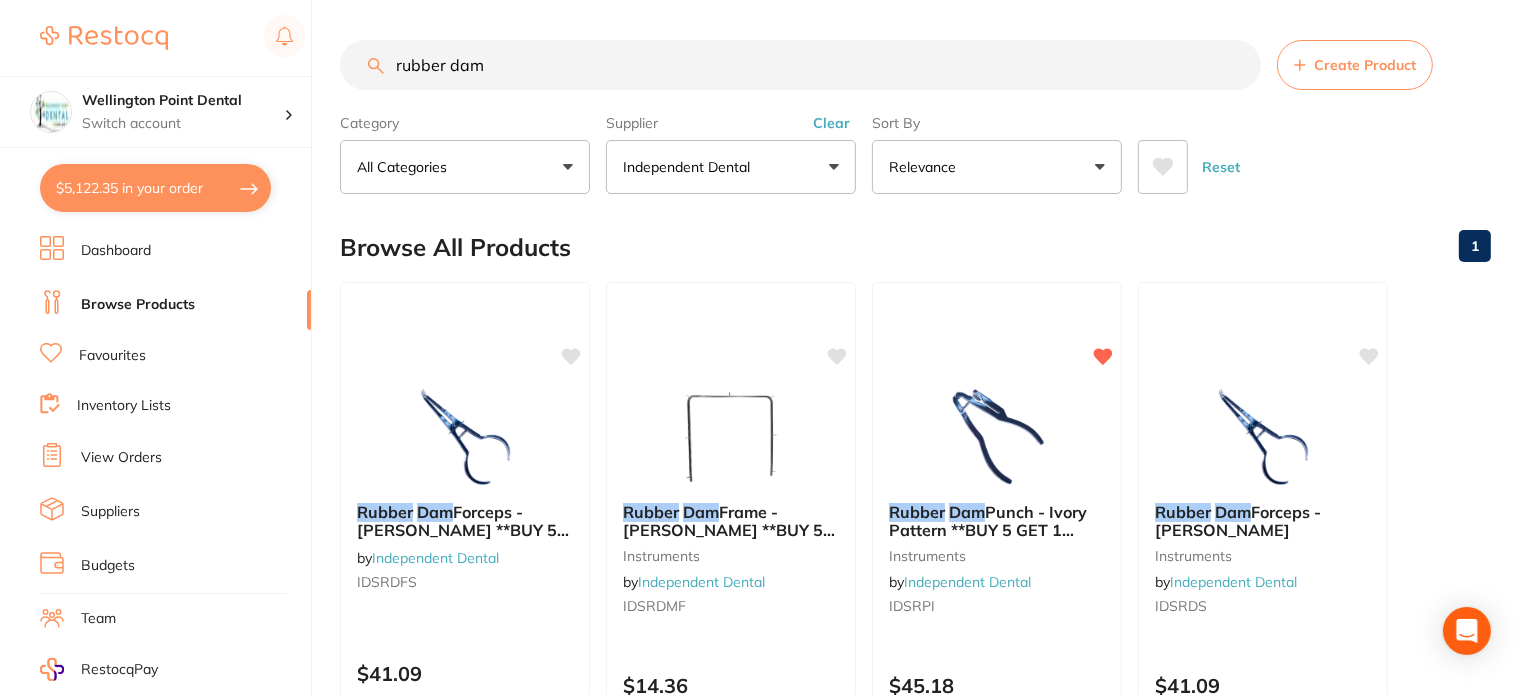 click on "Clear" at bounding box center (831, 123) 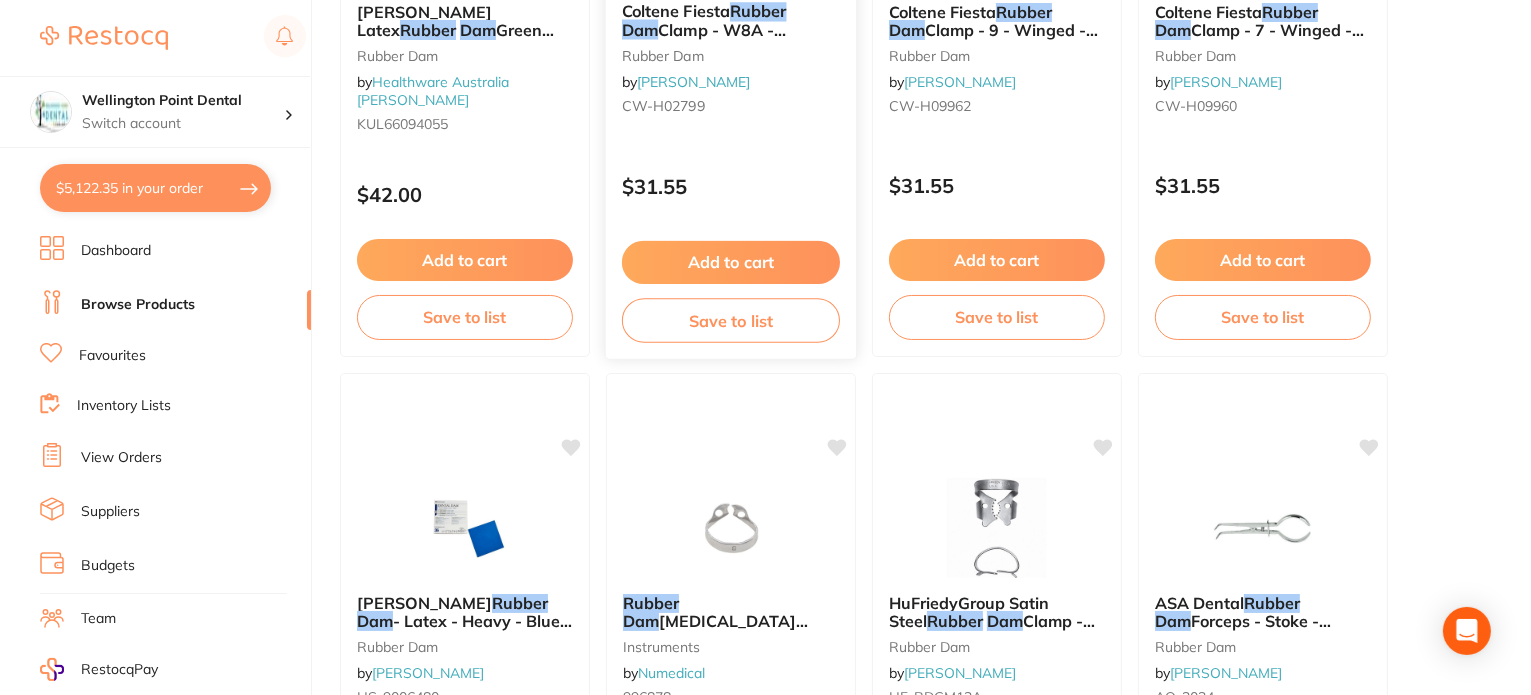 scroll, scrollTop: 0, scrollLeft: 0, axis: both 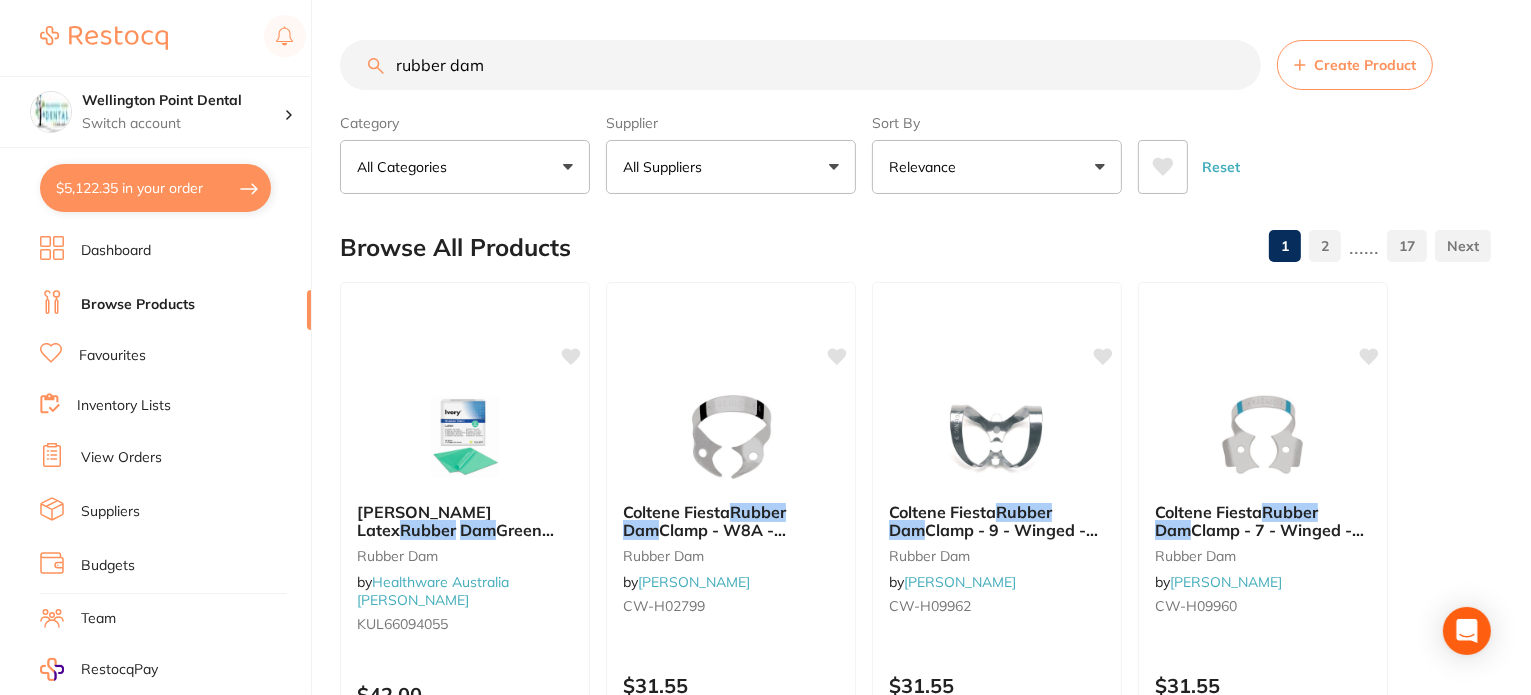 drag, startPoint x: 510, startPoint y: 63, endPoint x: 316, endPoint y: 59, distance: 194.04123 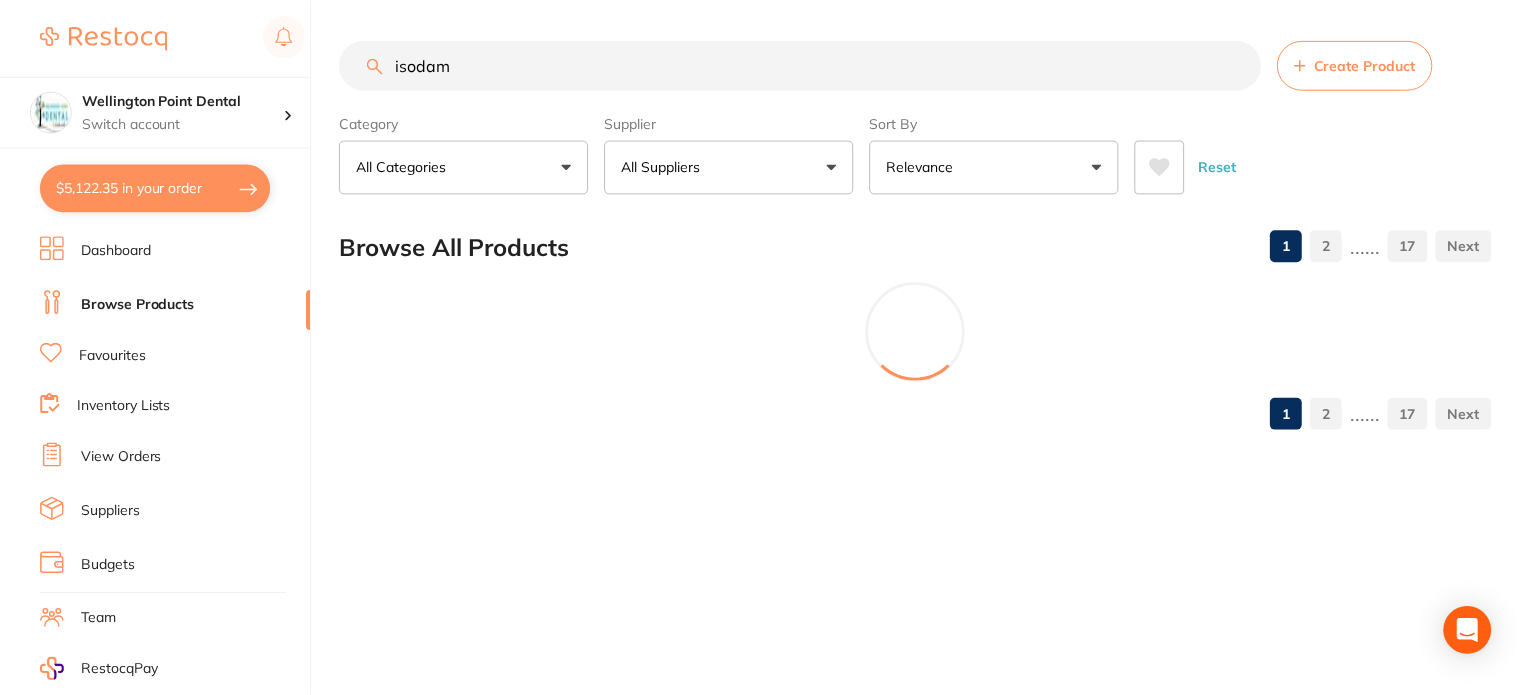 scroll, scrollTop: 0, scrollLeft: 0, axis: both 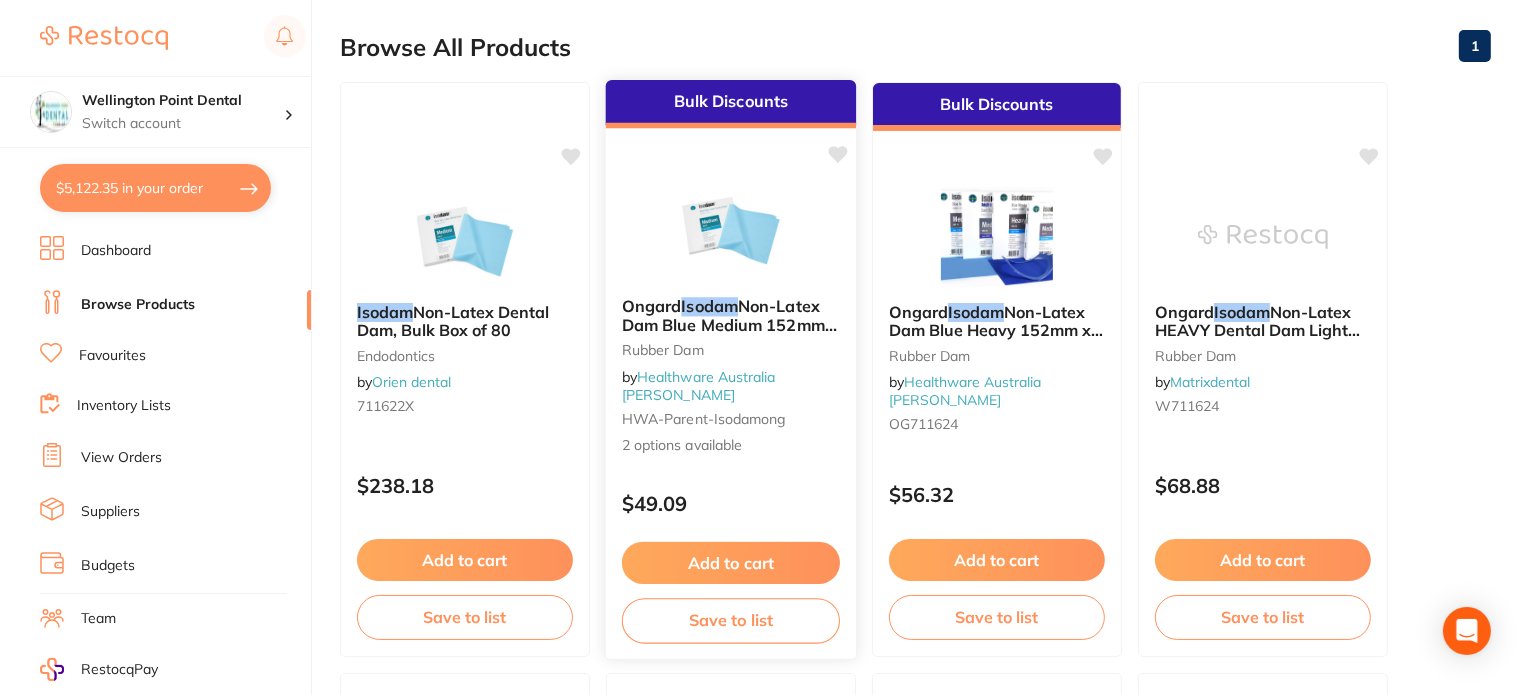type on "isodam" 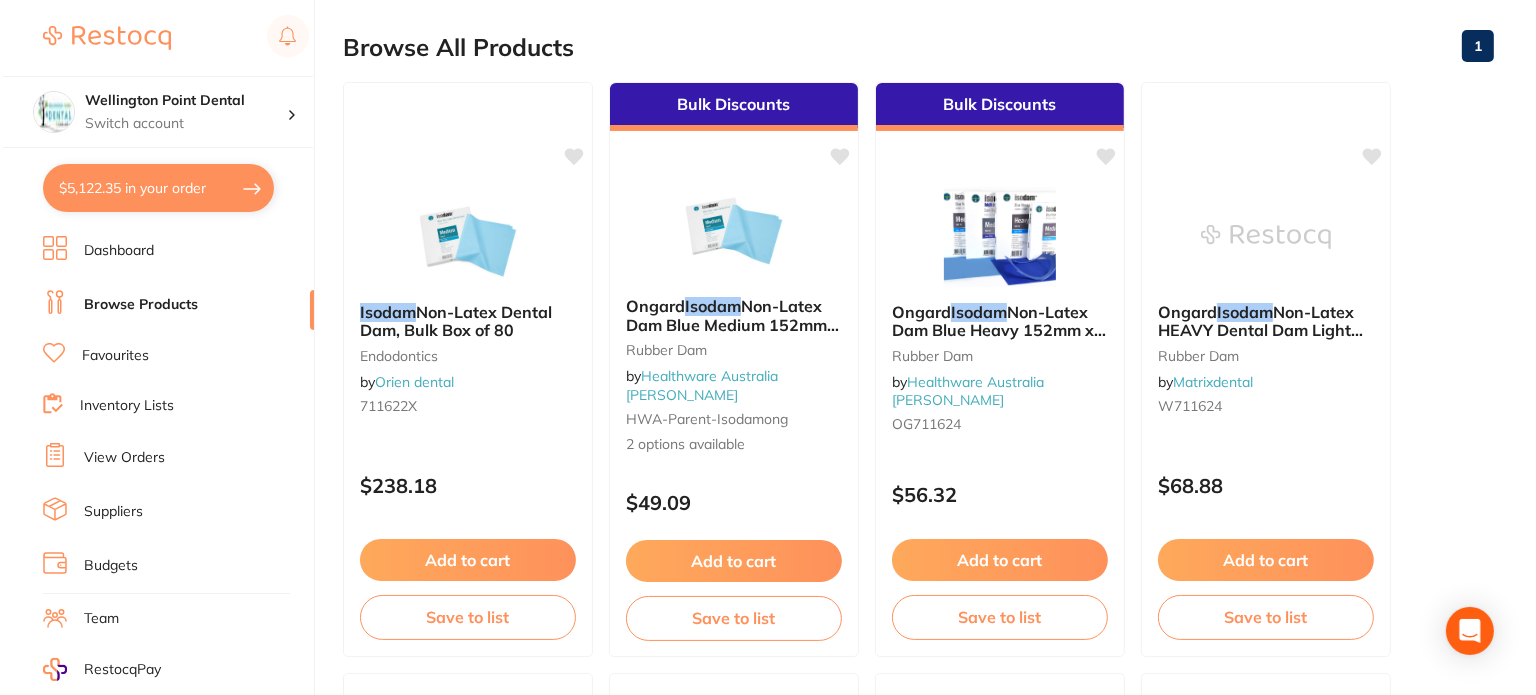 scroll, scrollTop: 0, scrollLeft: 0, axis: both 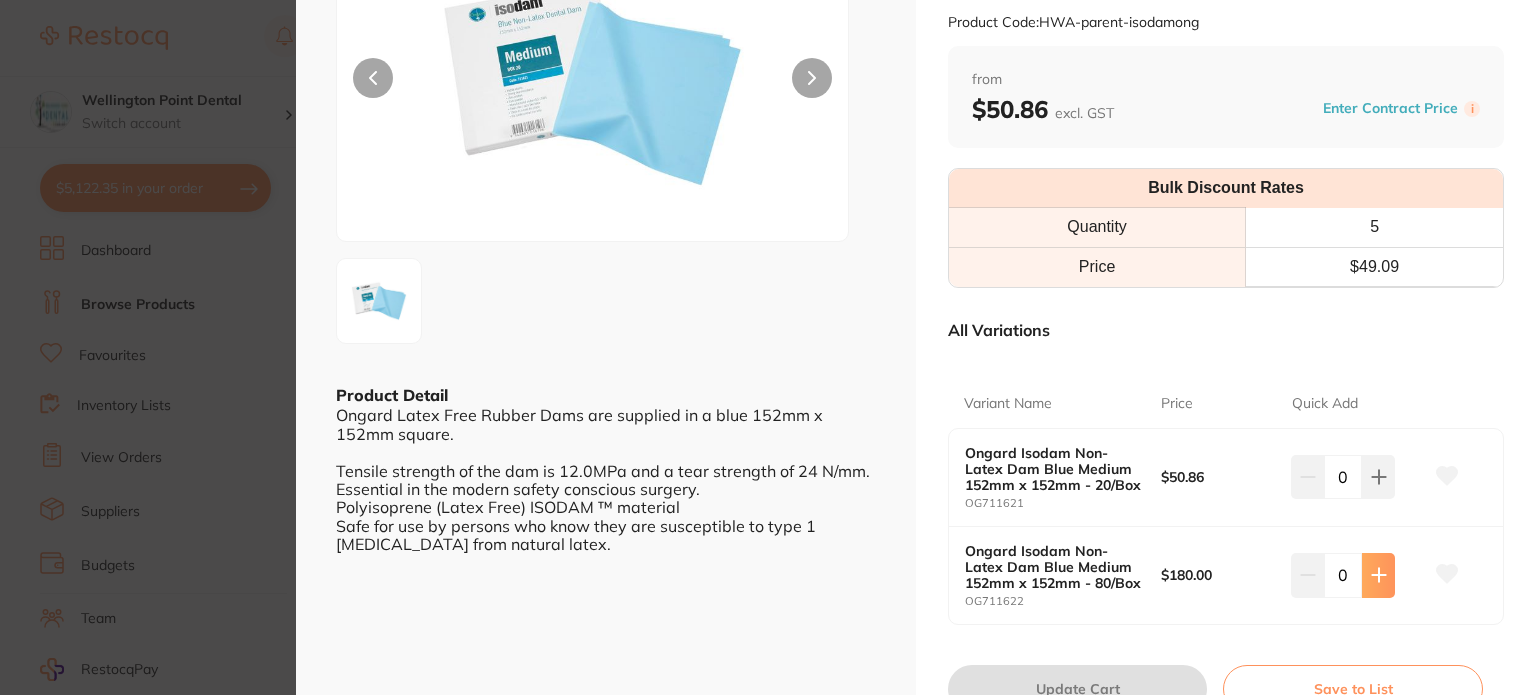 click at bounding box center (1378, 477) 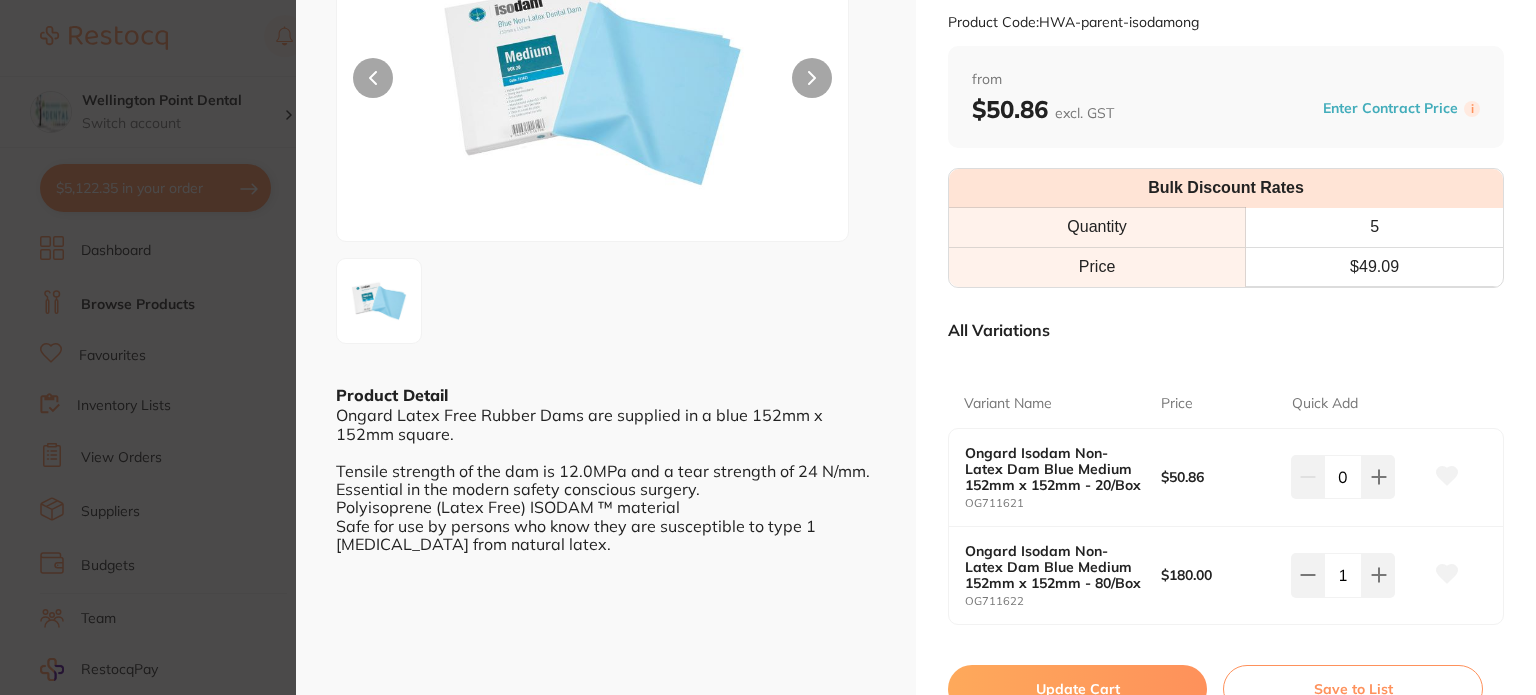scroll, scrollTop: 0, scrollLeft: 0, axis: both 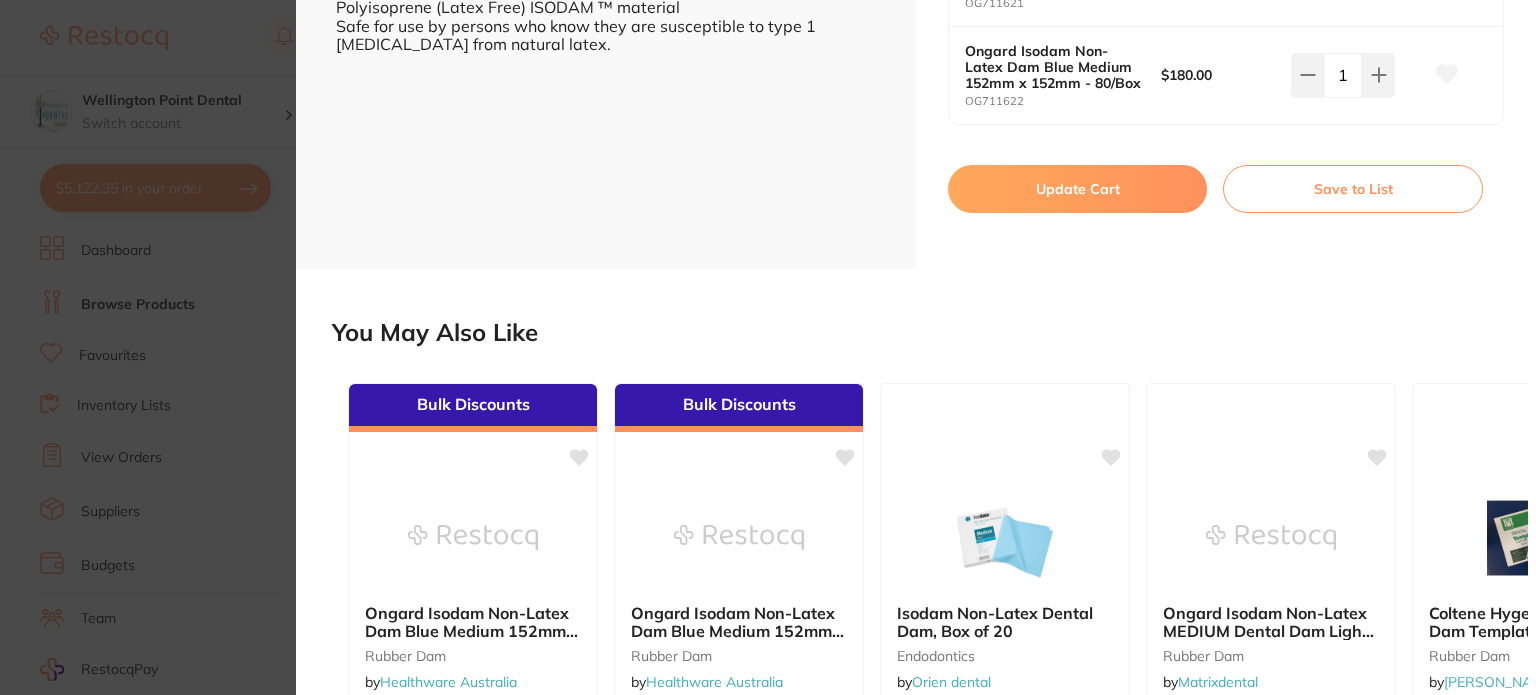 click on "Update Cart" at bounding box center [1077, 189] 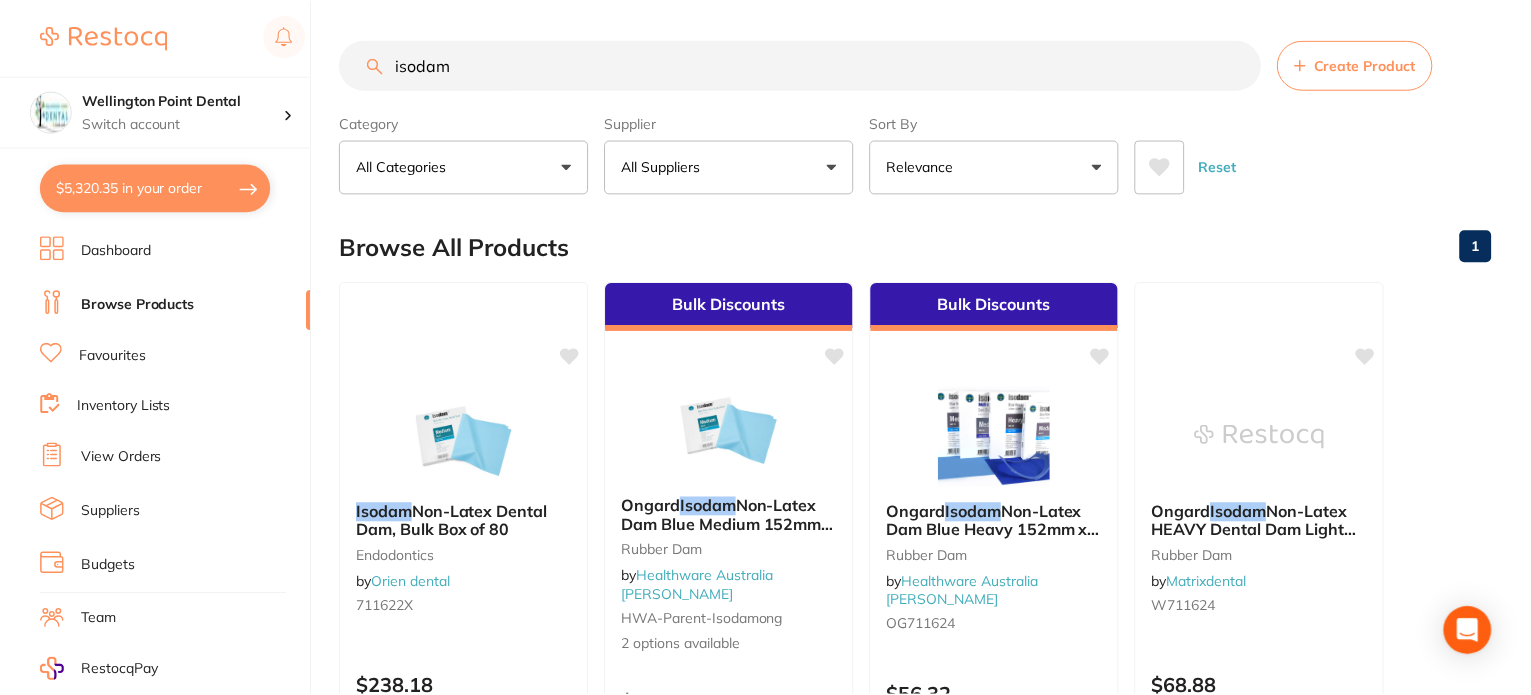 scroll, scrollTop: 200, scrollLeft: 0, axis: vertical 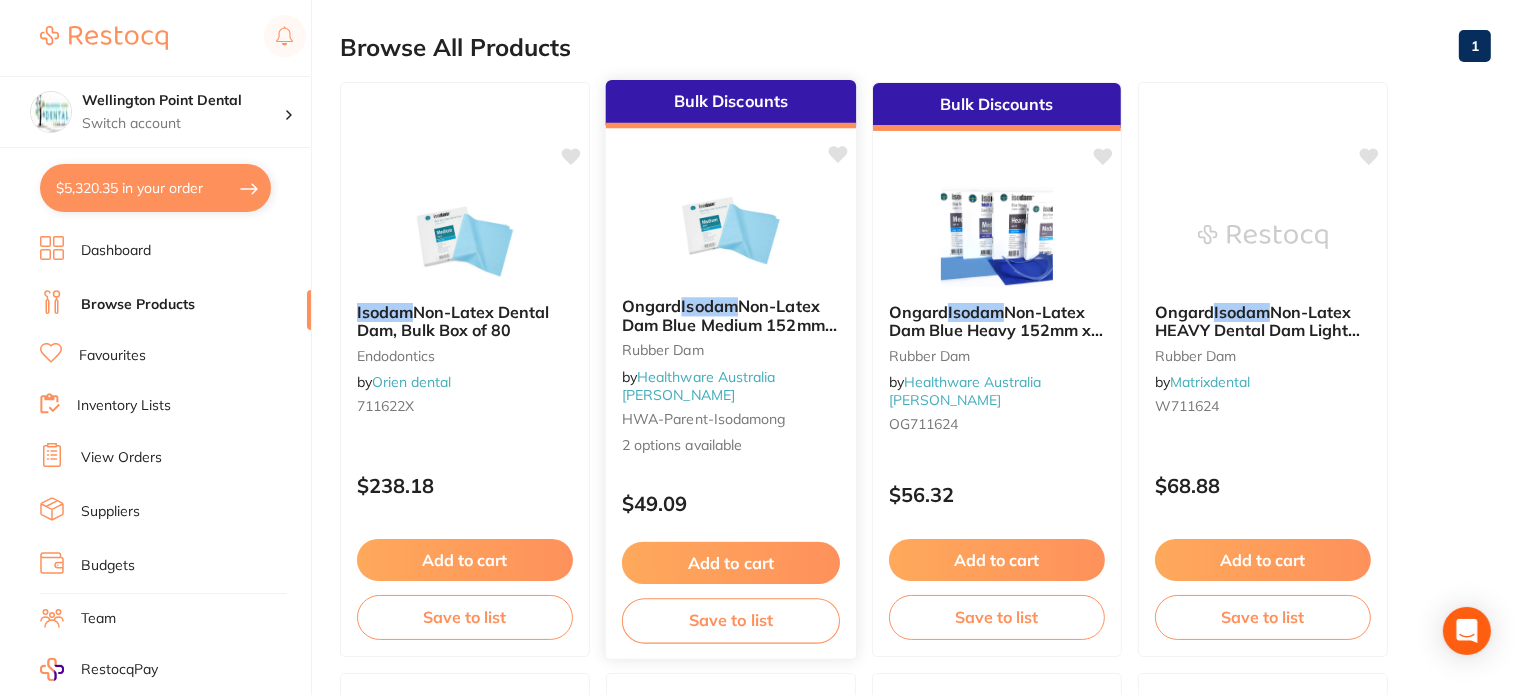 click 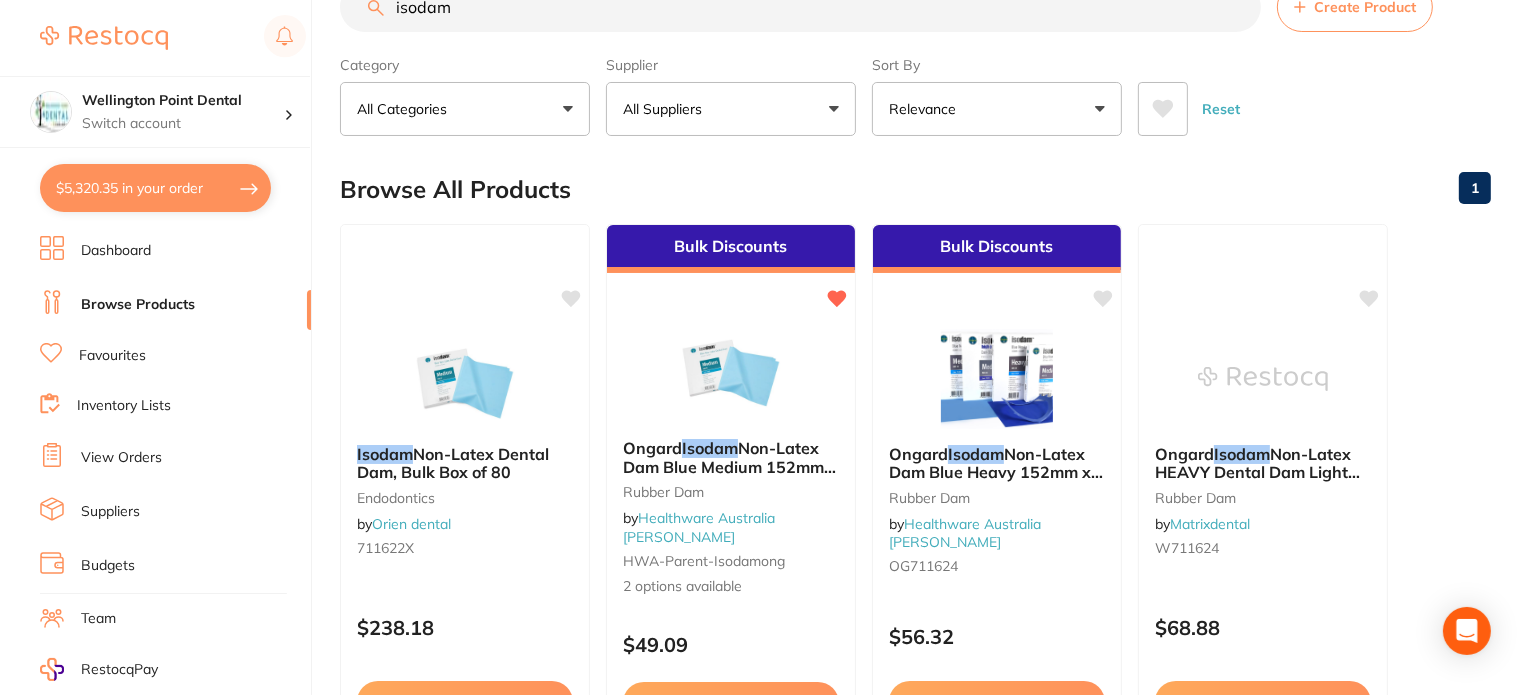 scroll, scrollTop: 0, scrollLeft: 0, axis: both 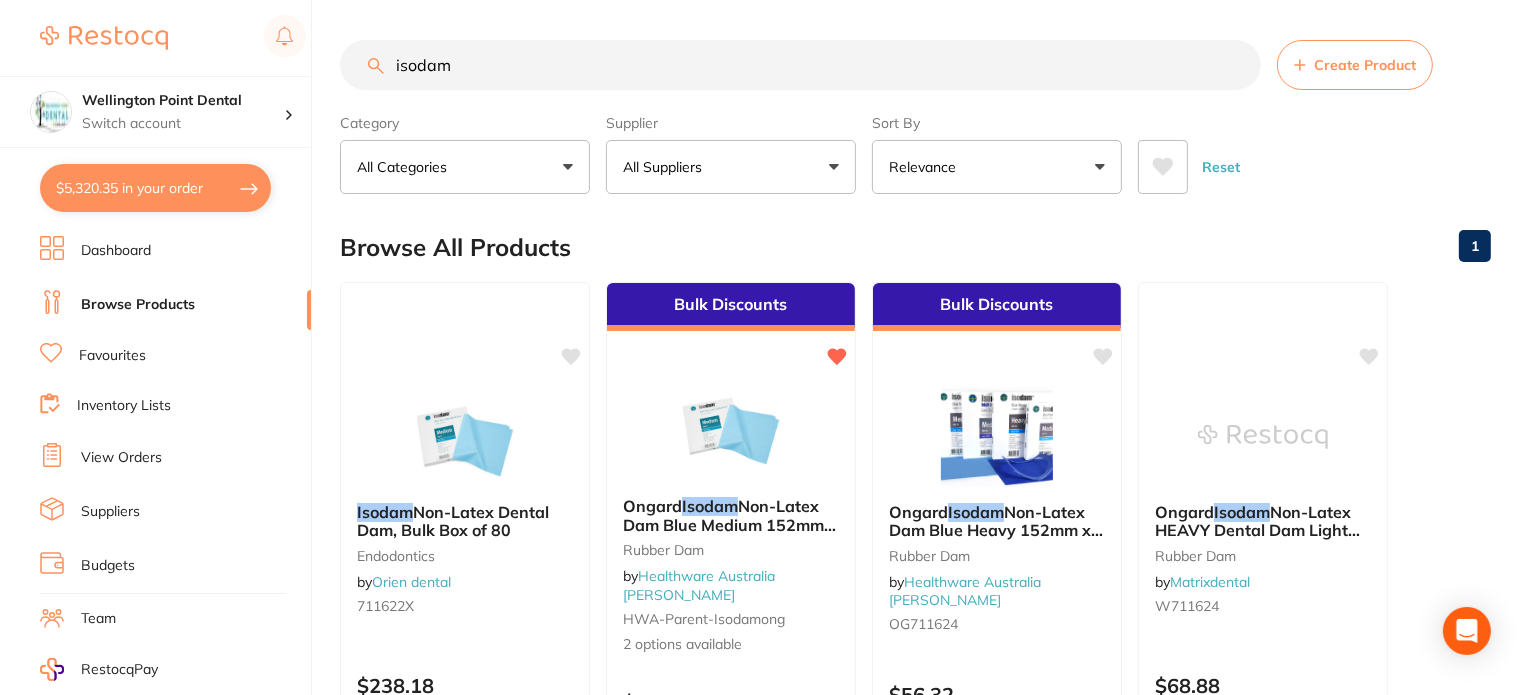drag, startPoint x: 440, startPoint y: 75, endPoint x: 369, endPoint y: 75, distance: 71 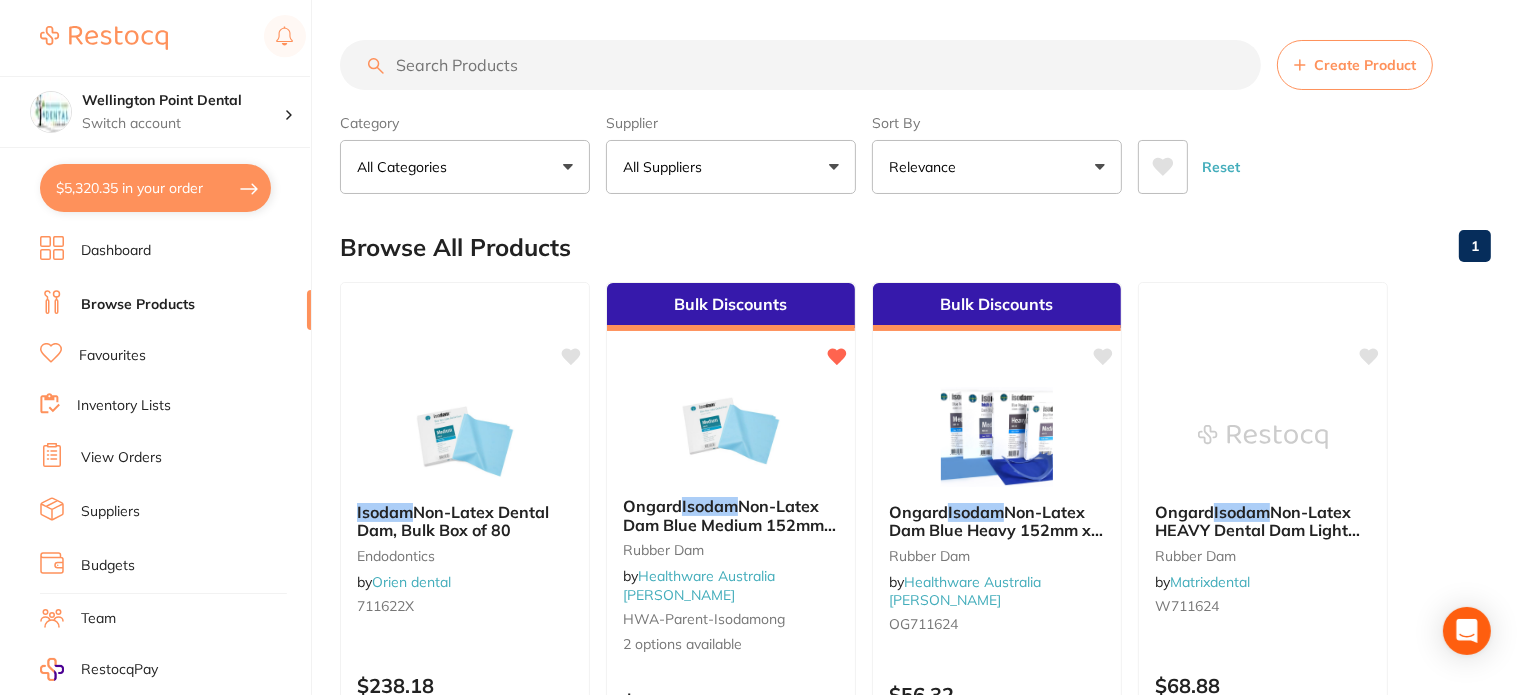 scroll, scrollTop: 0, scrollLeft: 0, axis: both 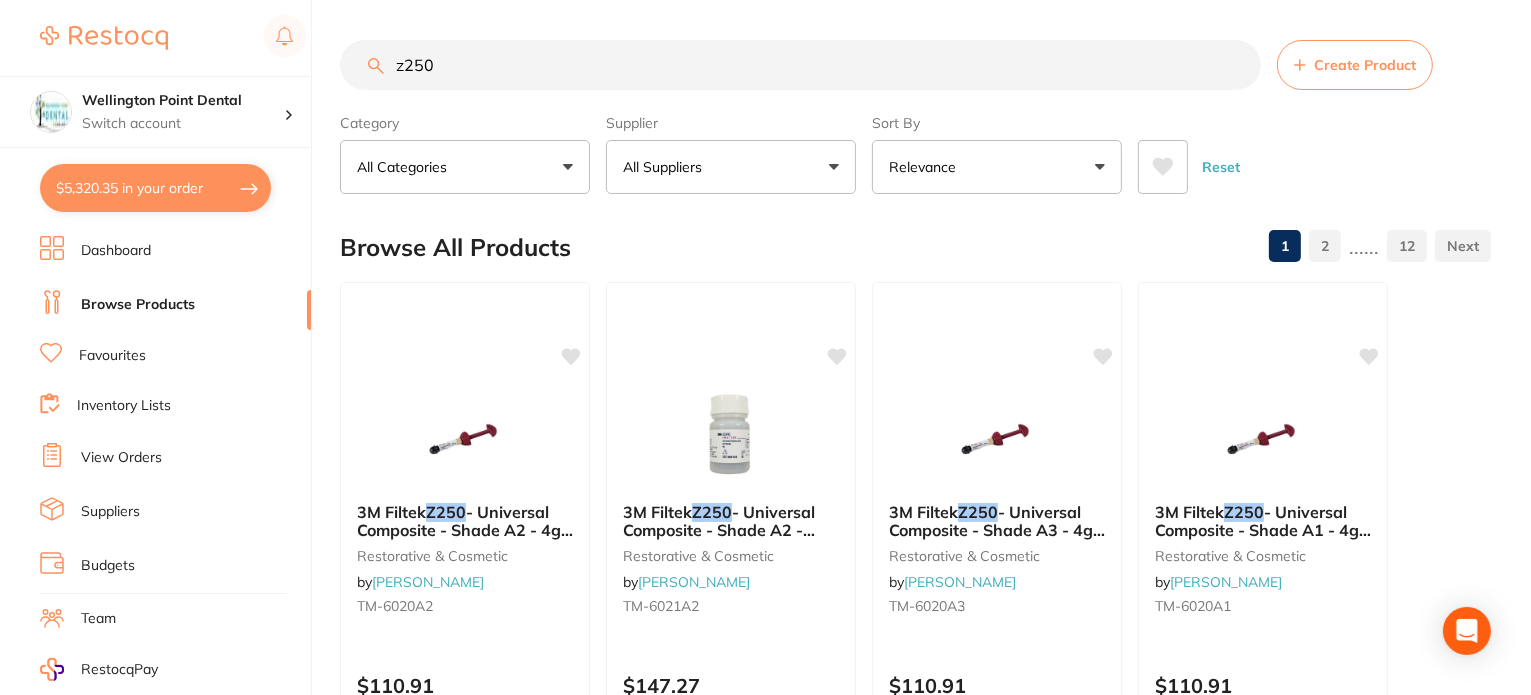 type on "z250" 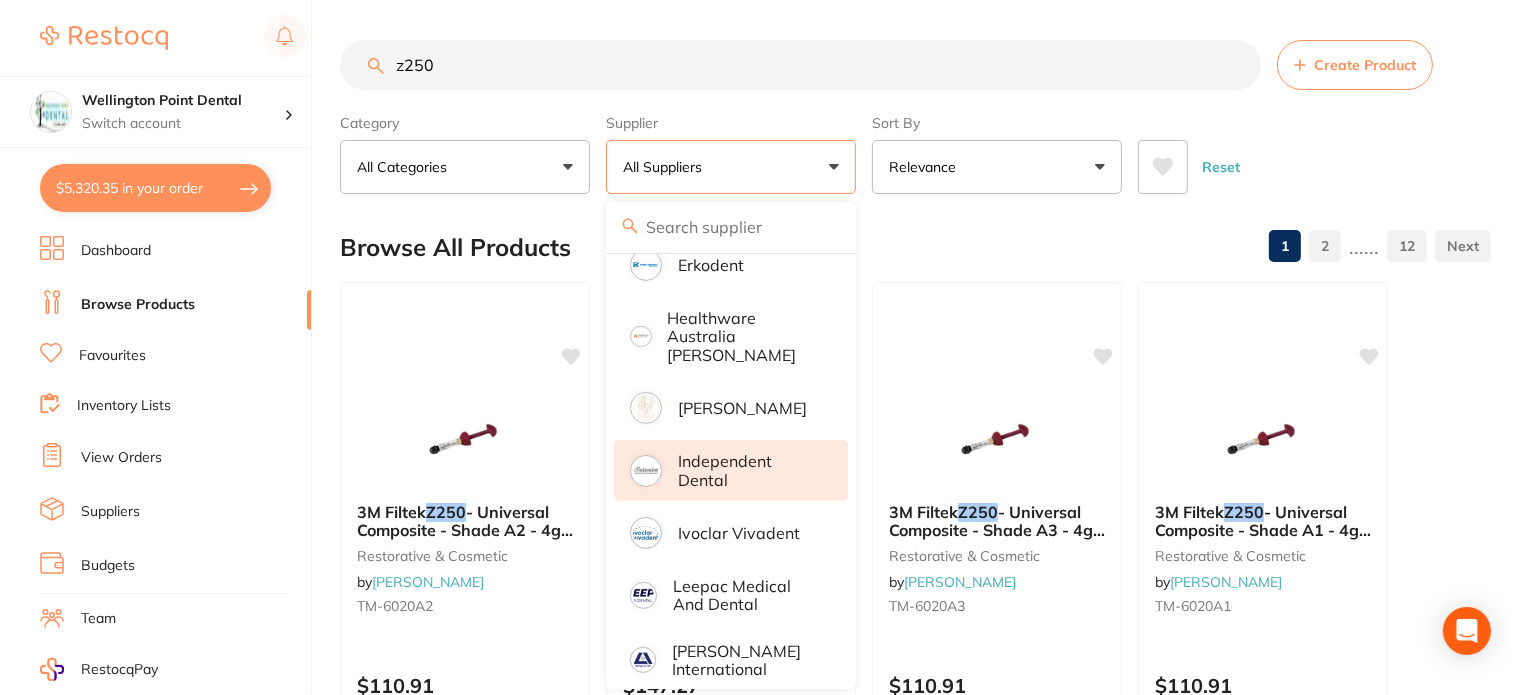 scroll, scrollTop: 600, scrollLeft: 0, axis: vertical 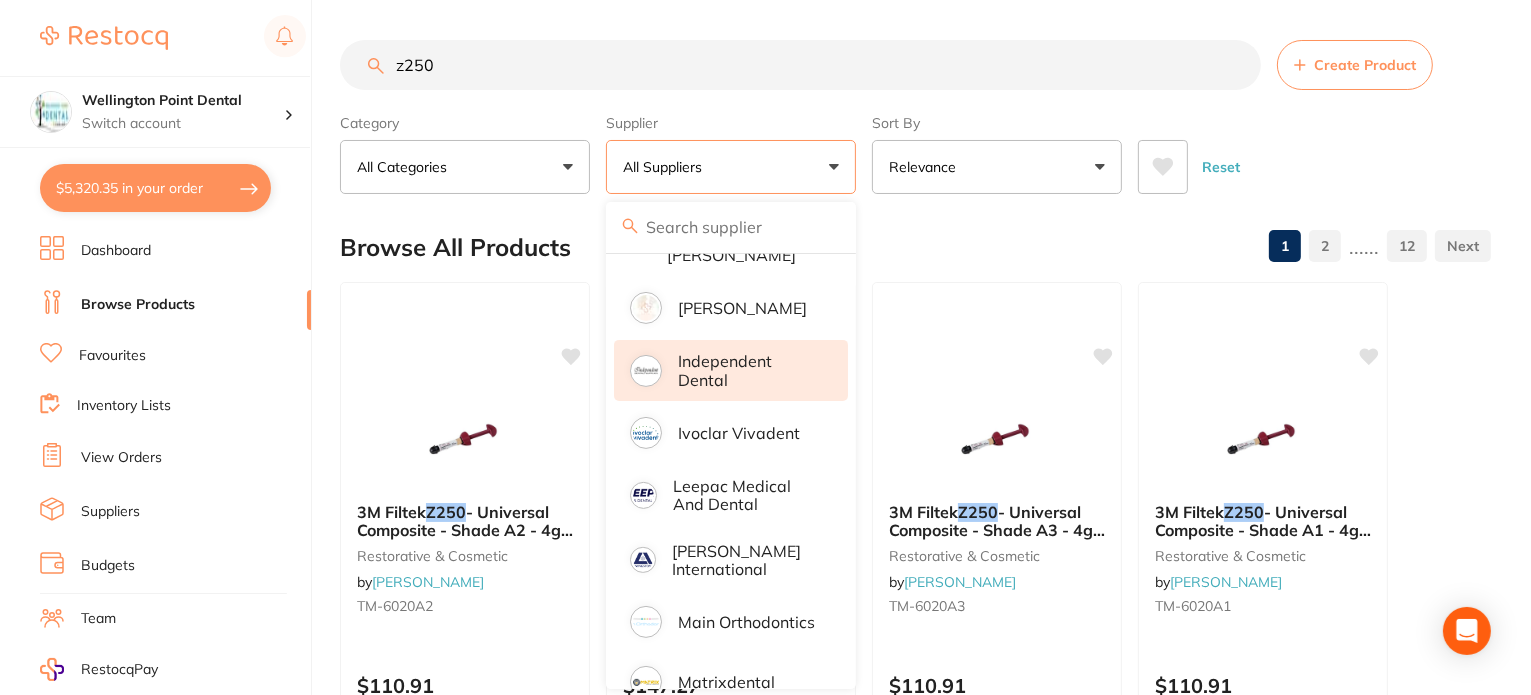 click on "Independent Dental" at bounding box center (749, 370) 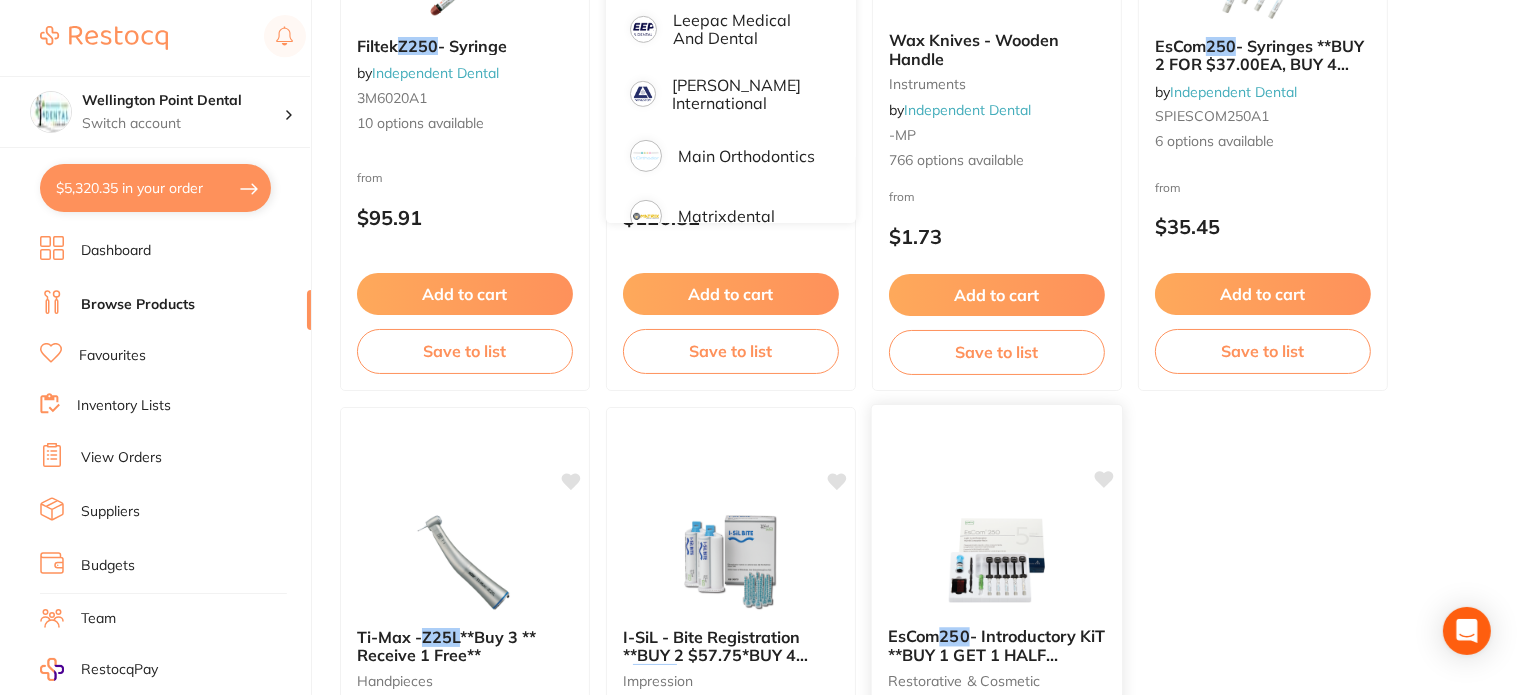 scroll, scrollTop: 456, scrollLeft: 0, axis: vertical 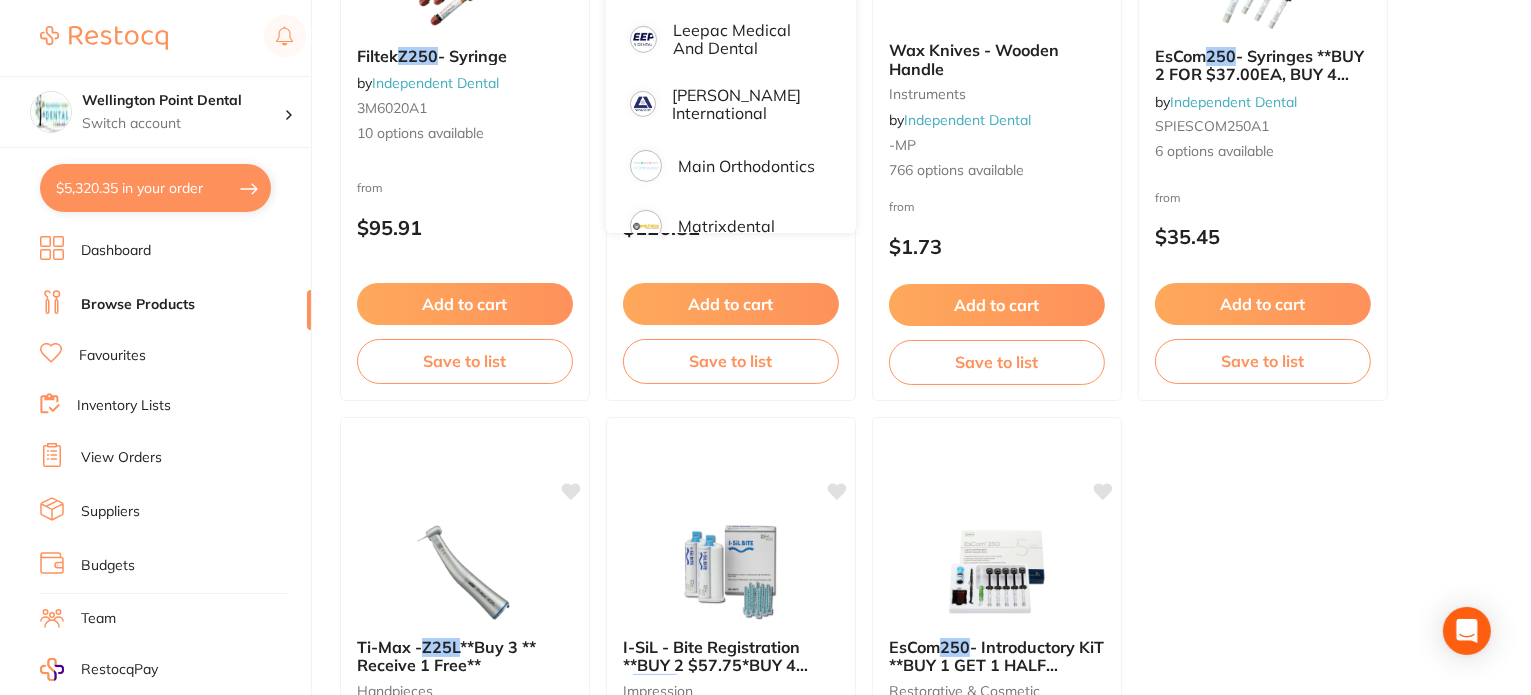 click on "Filtek  Z250  - Syringe   by  Independent Dental 3M6020A1   10 options available   from $95.91 Add to cart Save to list Filtek  Z250  - Capsules   by  Independent Dental 3M6021A1   2 options available   from $126.82 Add to cart Save to list Wax Knives - Wooden Handle   instruments by  Independent Dental -MP   766 options available   from $1.73 Add to cart Save to list EsCom  250  - Syringes **BUY 2 FOR $37.00EA, BUY 4 FOR $35.00ea, OR BUY 6 FOR $29.00EA   by  Independent Dental SPIESCOM250A1   6 options available   from $35.45 Add to cart Save to list Ti-Max -  Z25L  **Buy 3 ** Receive 1 Free**   handpieces by  Independent Dental NSKC1038 $1,355.45 Add to cart Save to list I-SiL - Bite Registration **BUY 2 $57.75*BUY 4 $ 52.50 * BUY 6 $44.60**   impression by  Independent Dental SPIISILBR $56.73 Add to cart Save to list EsCom  250  - Introductory KiT **BUY 1 GET 1 HALF PRICE**   restorative & cosmetic by  Independent Dental SPIESCOM250KIT $135.45 Add to cart Save to list" at bounding box center [915, 409] 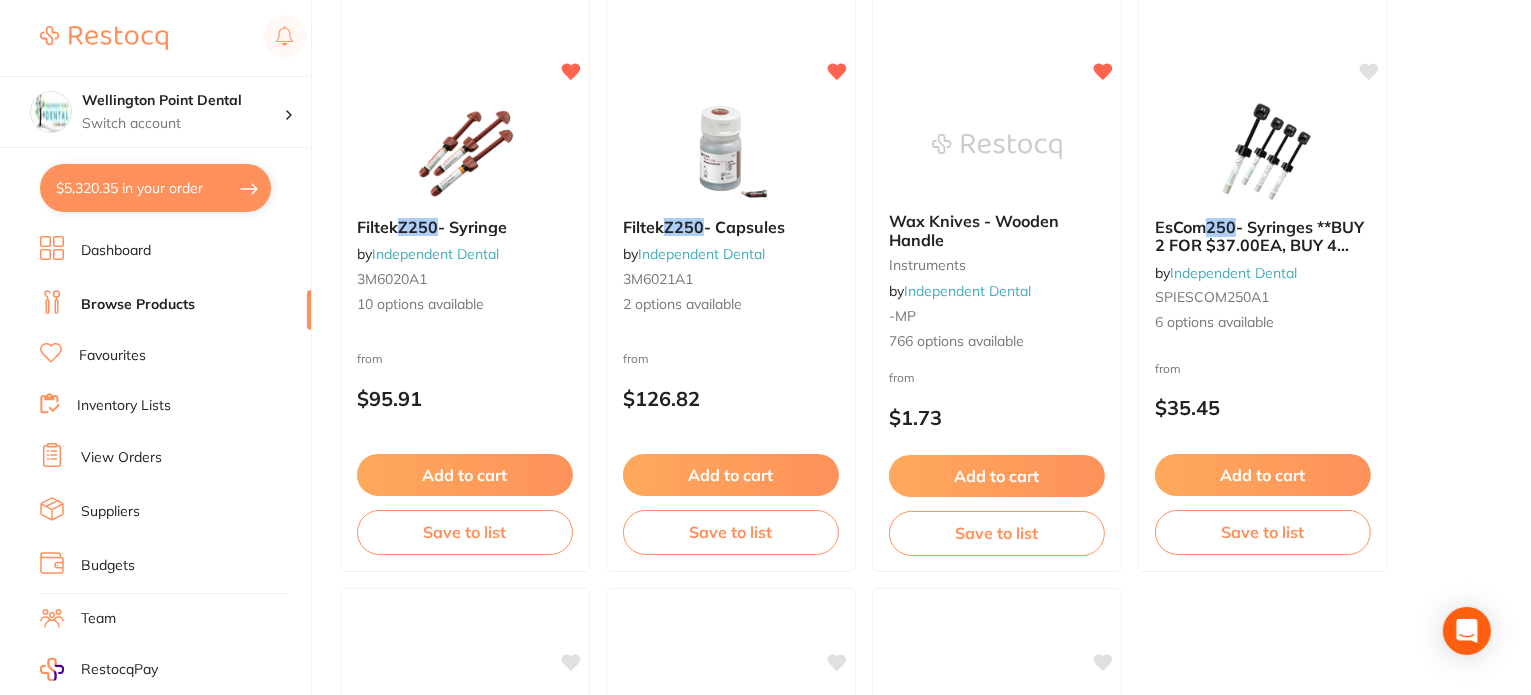 scroll, scrollTop: 256, scrollLeft: 0, axis: vertical 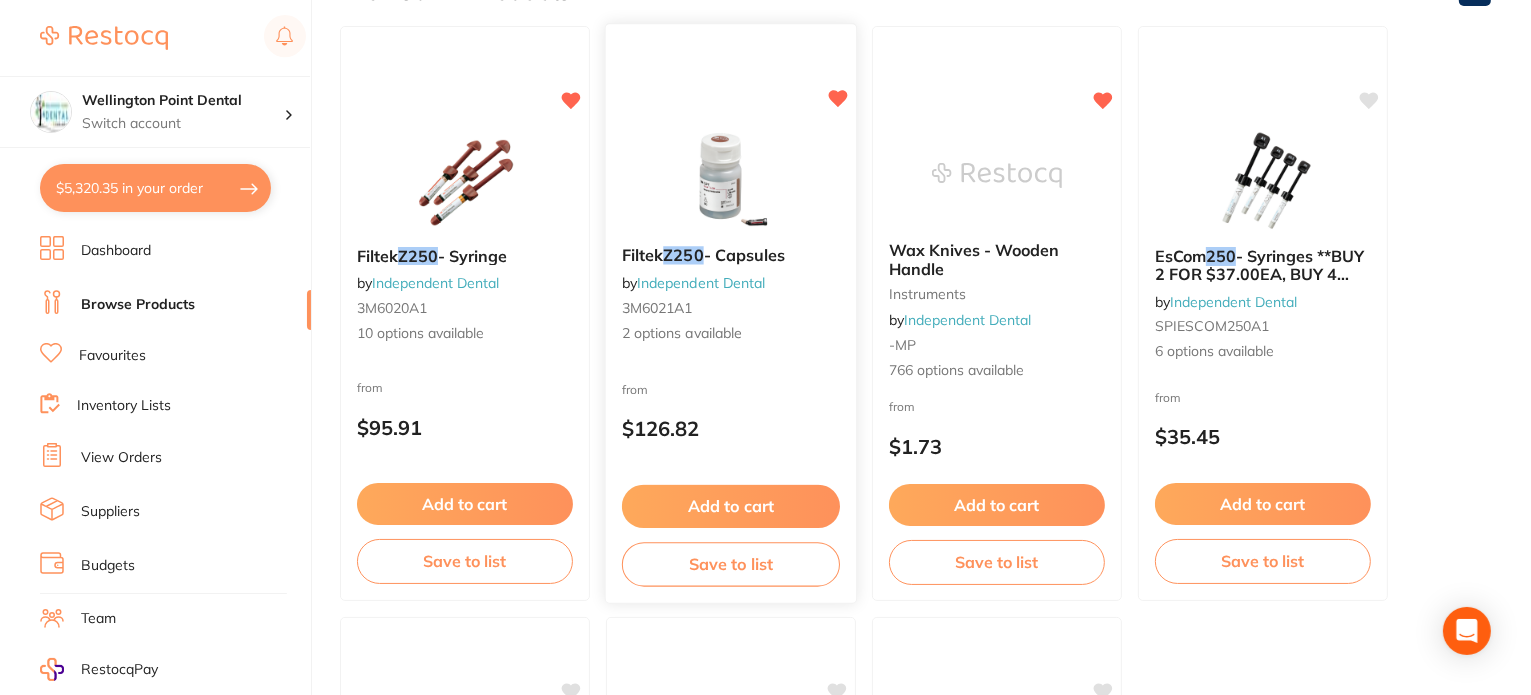 click on "- Capsules" at bounding box center (745, 255) 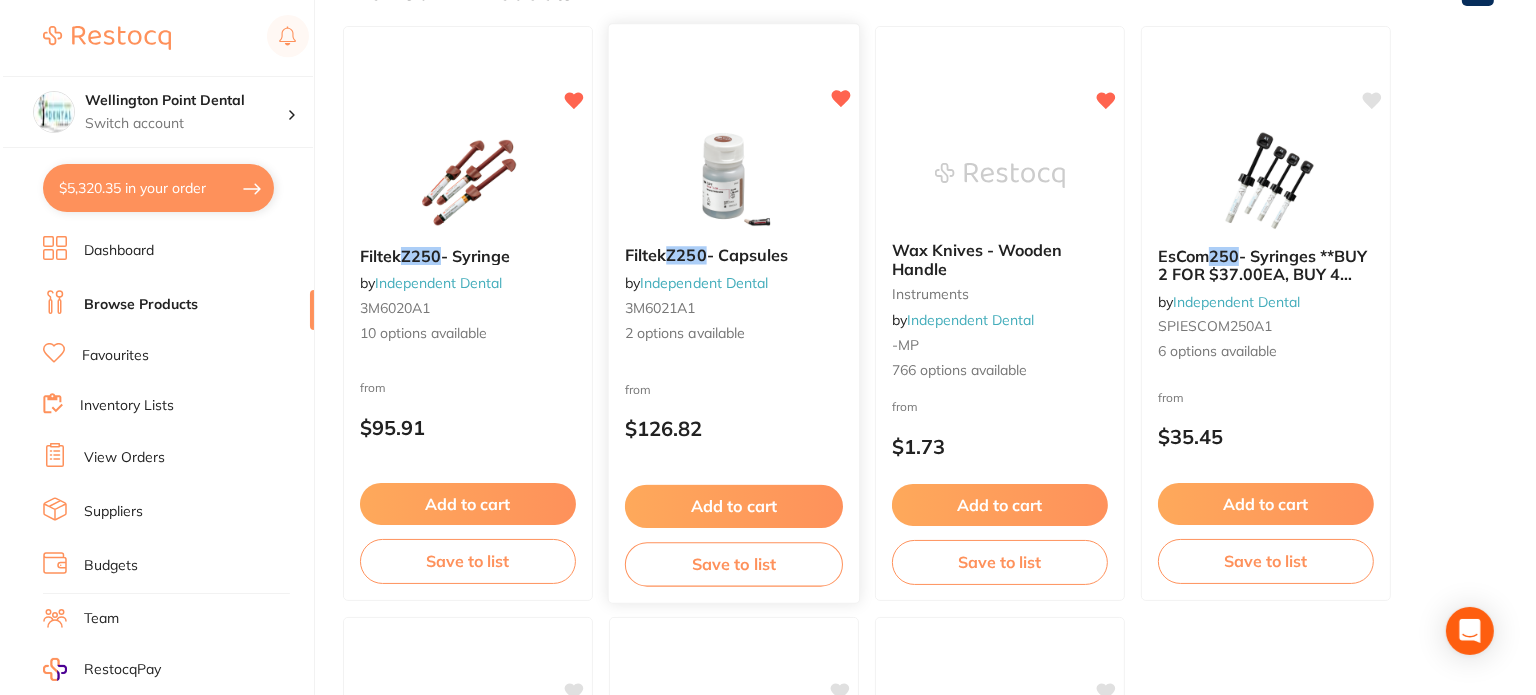 scroll, scrollTop: 0, scrollLeft: 0, axis: both 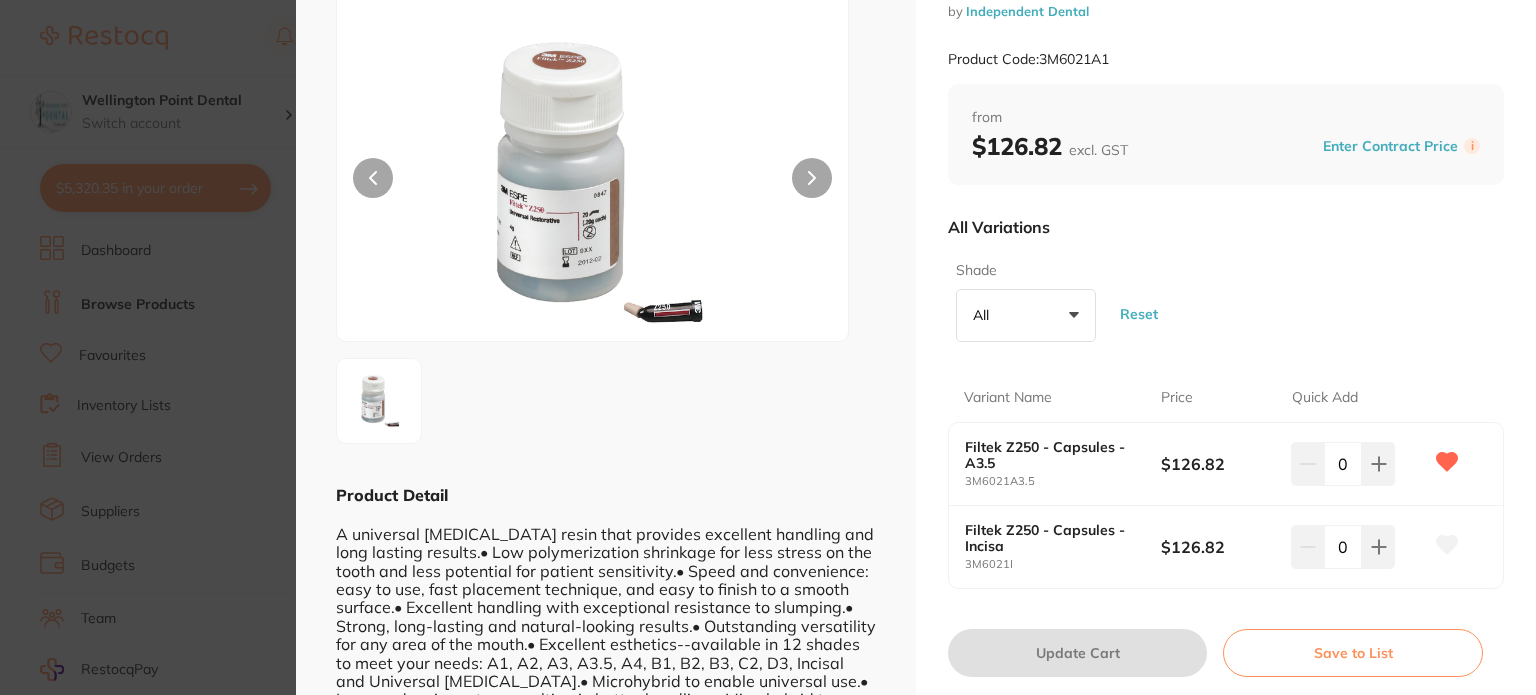 click on "All +0" at bounding box center [1026, 316] 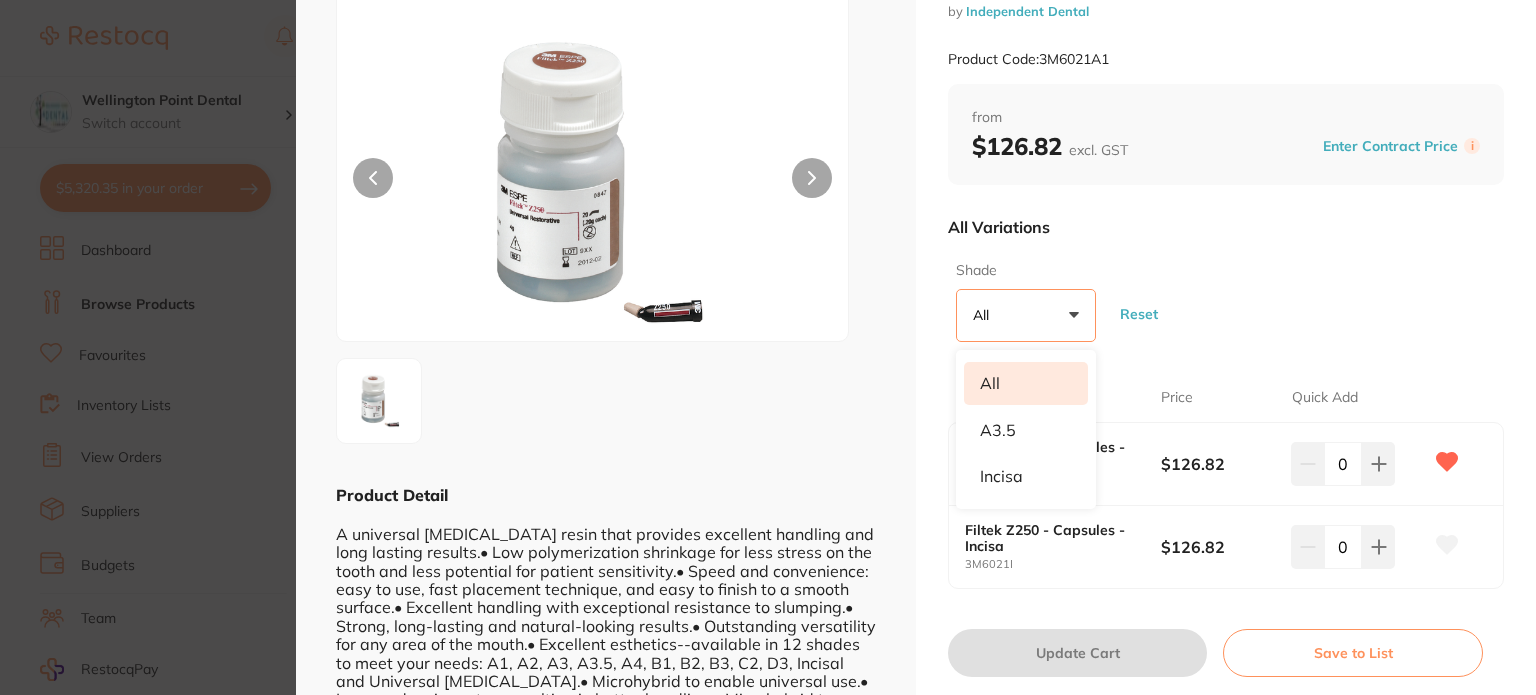 click on "All +0" at bounding box center [1026, 316] 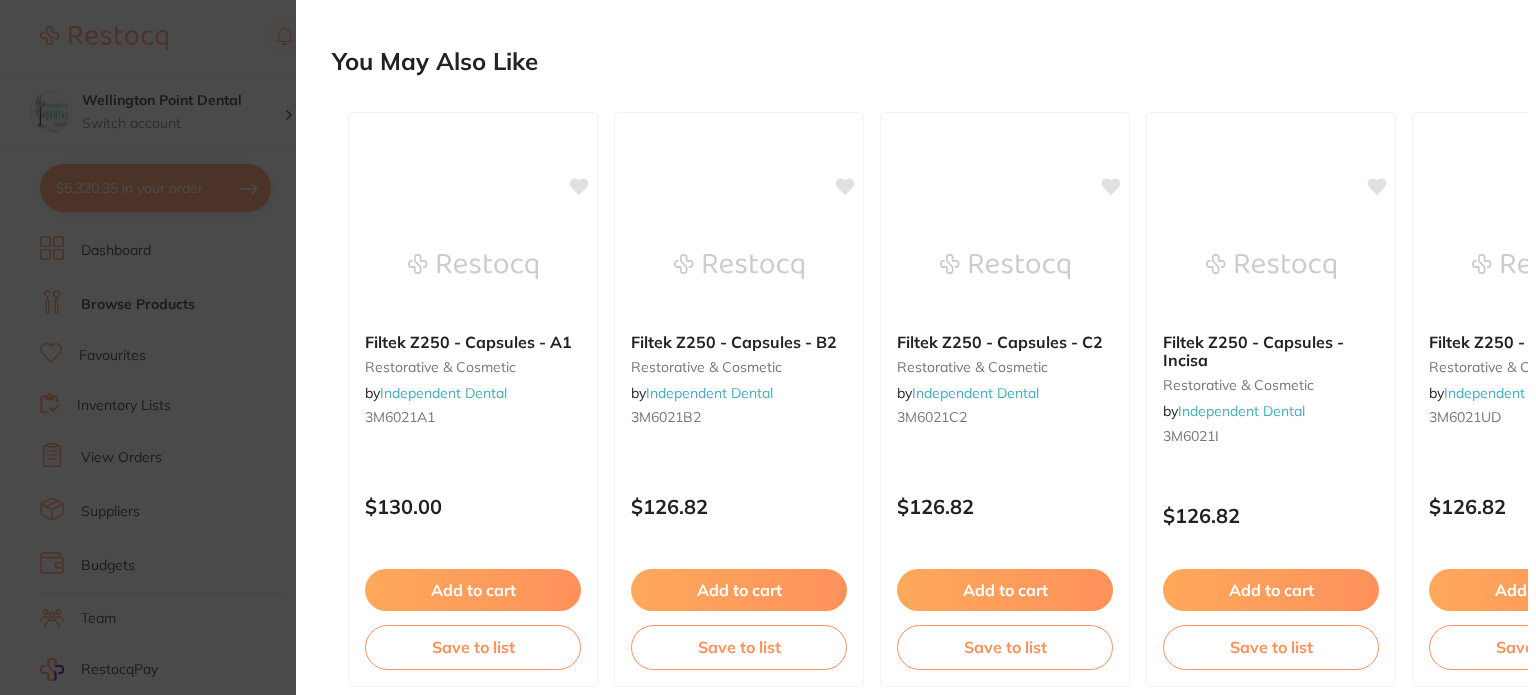 scroll, scrollTop: 860, scrollLeft: 0, axis: vertical 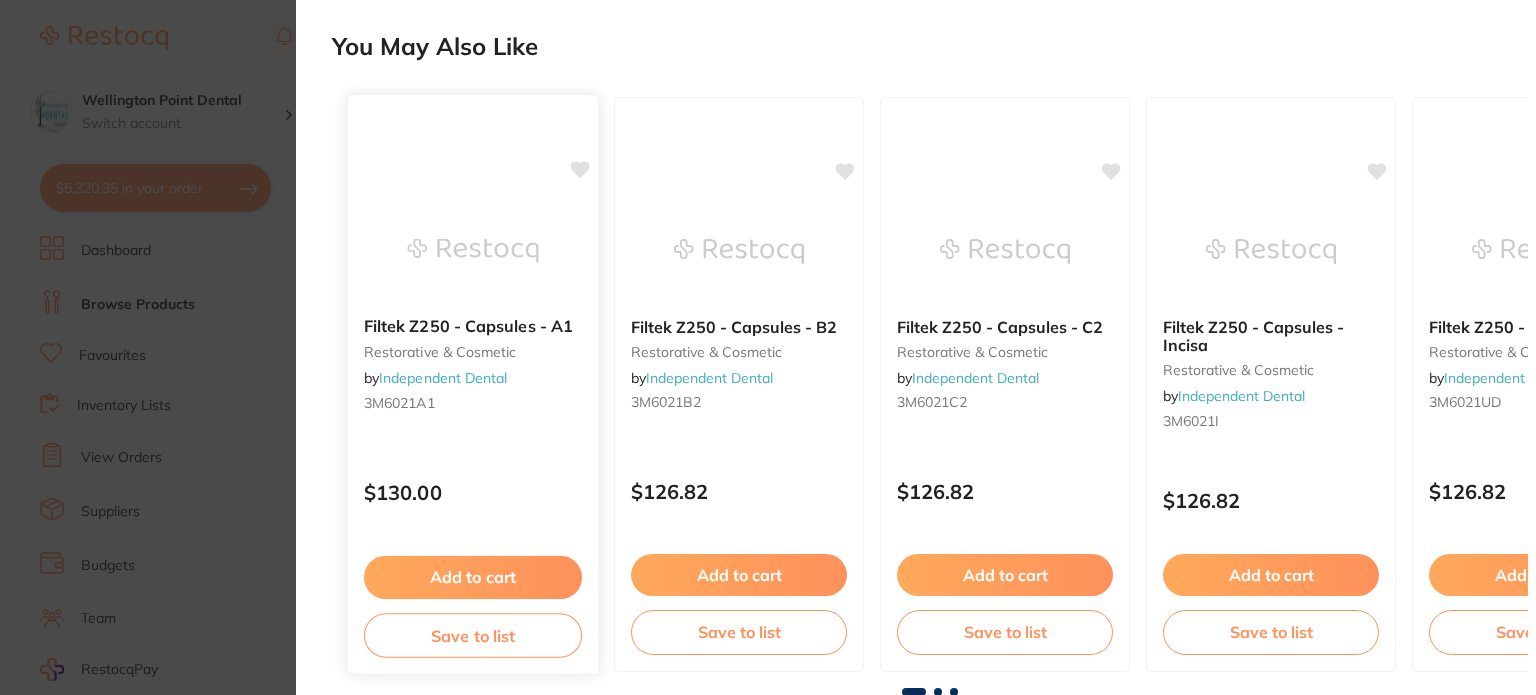 click on "Filtek Z250 - Capsules - A1" at bounding box center [473, 326] 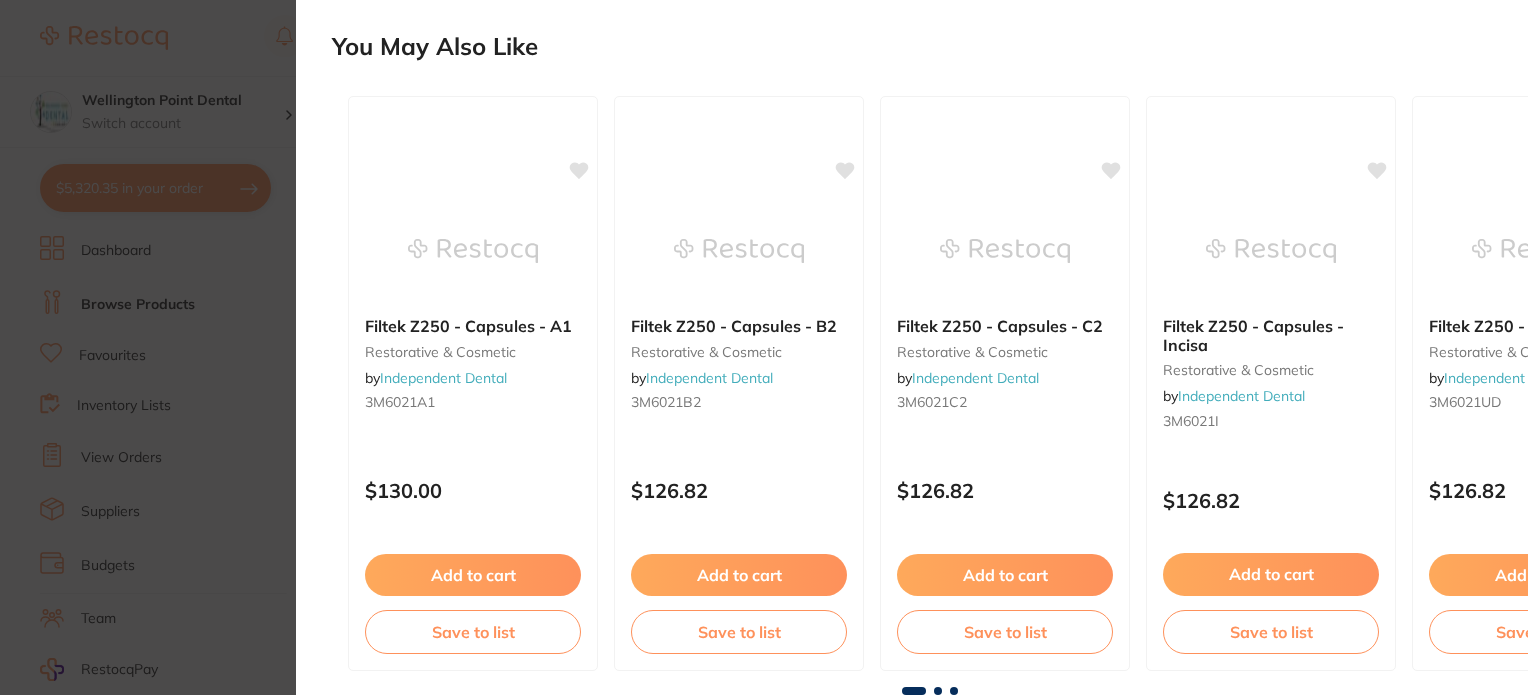 click at bounding box center (1035, -160) 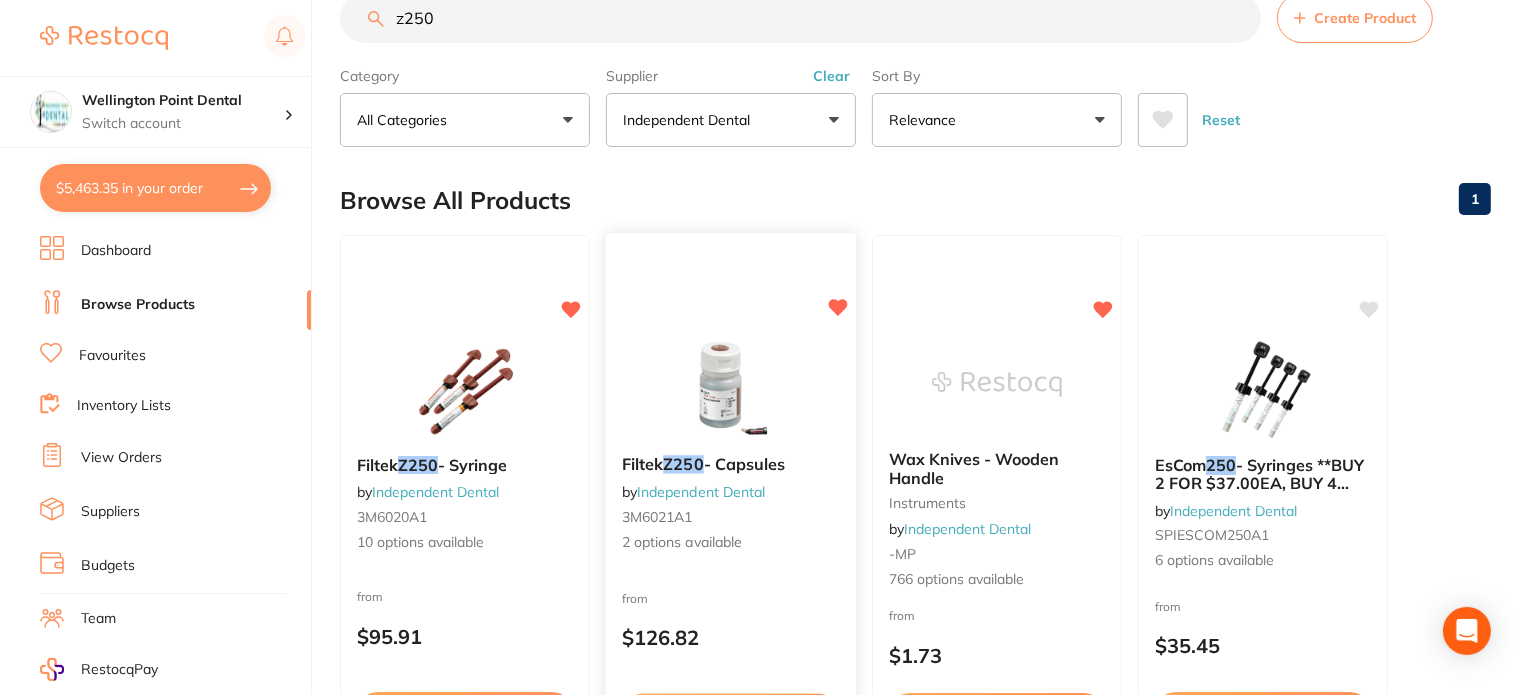 scroll, scrollTop: 0, scrollLeft: 0, axis: both 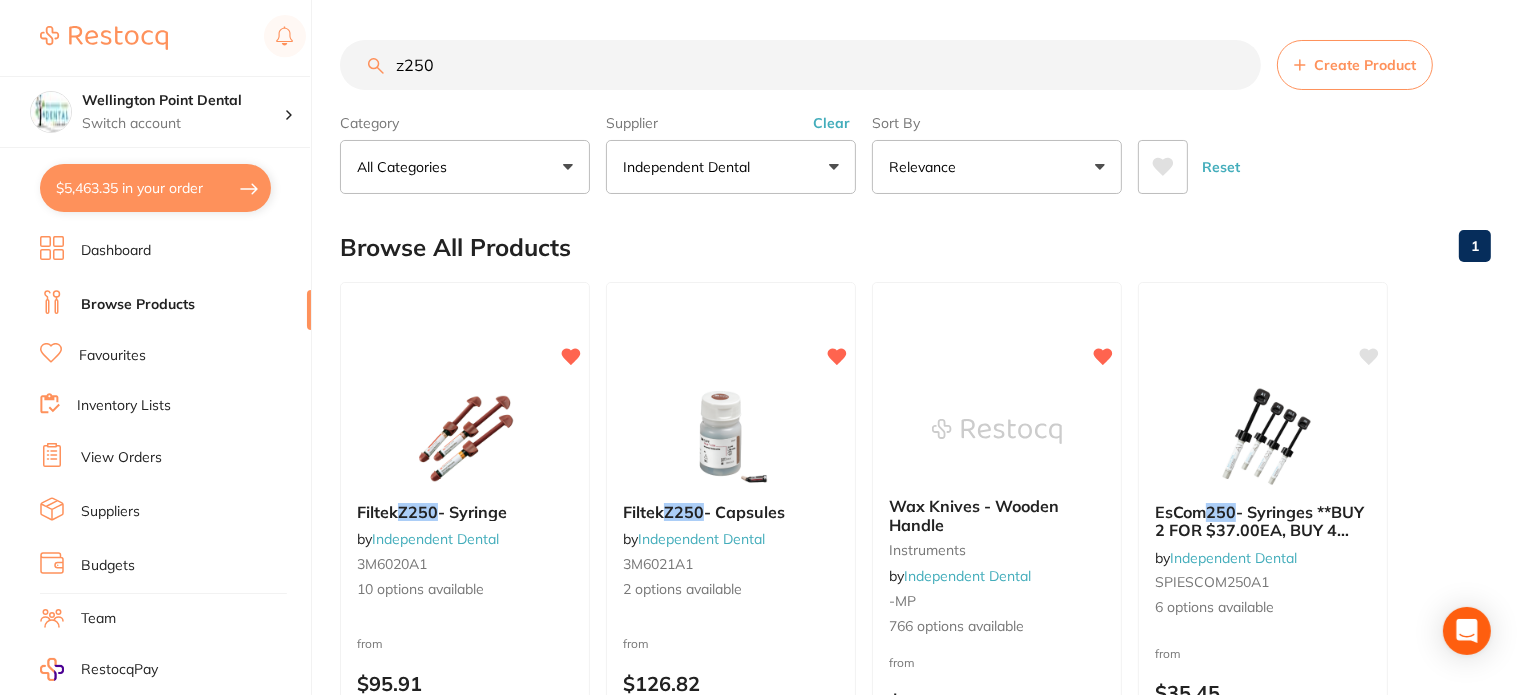 drag, startPoint x: 426, startPoint y: 63, endPoint x: 380, endPoint y: 65, distance: 46.043457 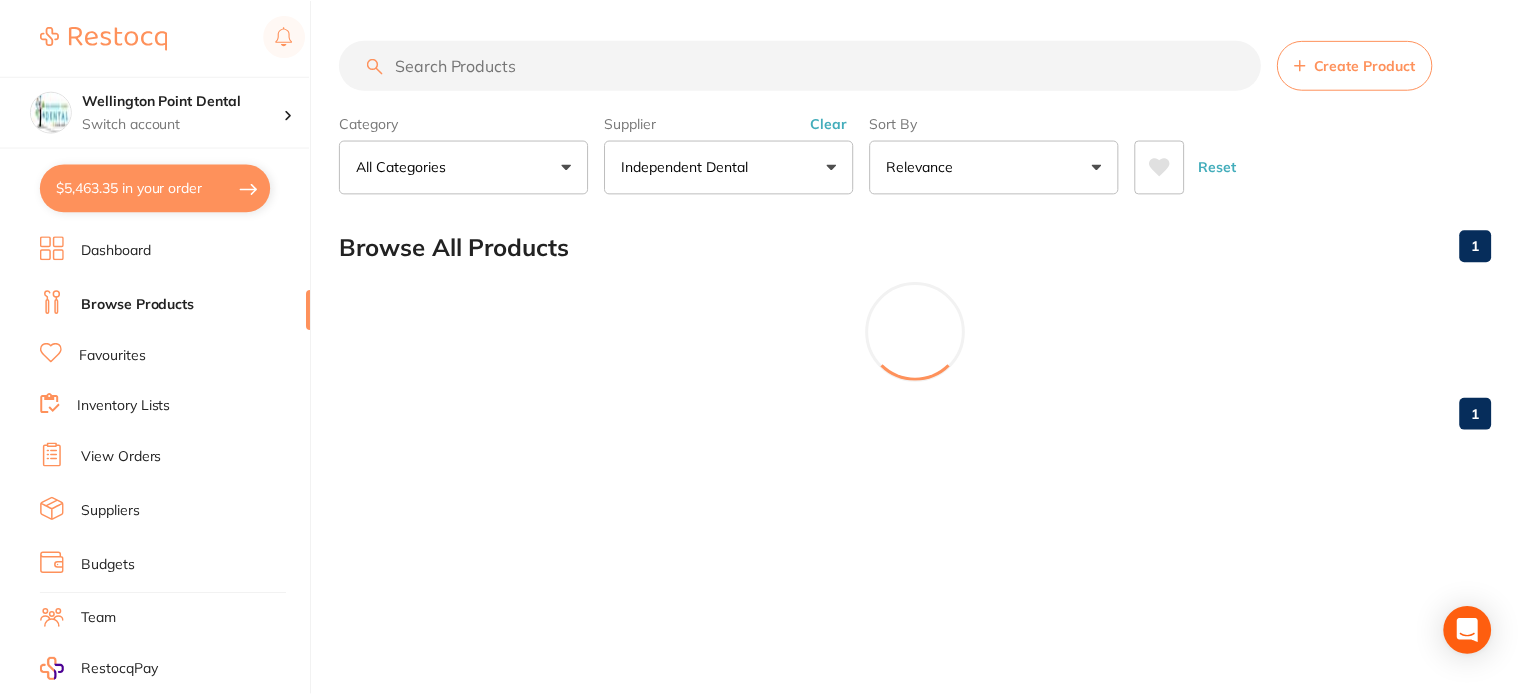 scroll, scrollTop: 1214, scrollLeft: 0, axis: vertical 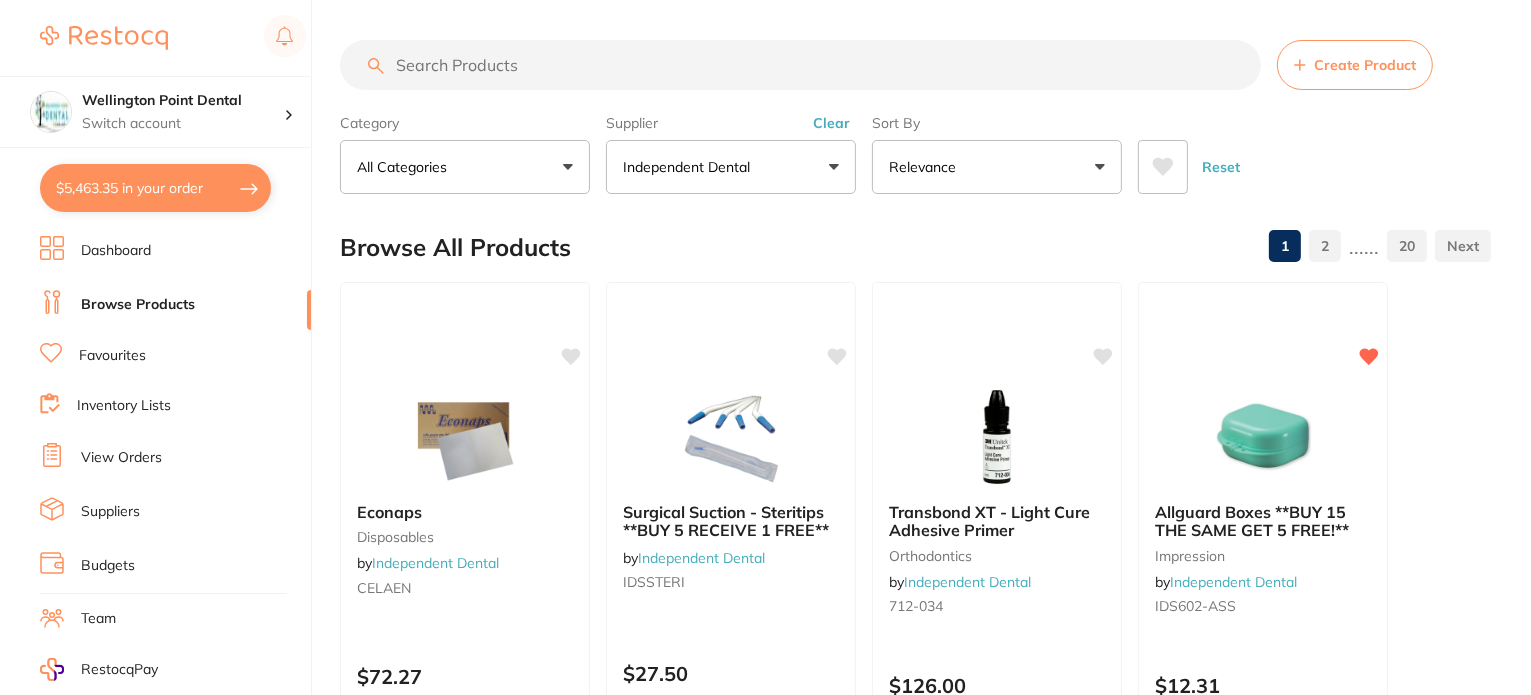 click on "Clear" at bounding box center [831, 123] 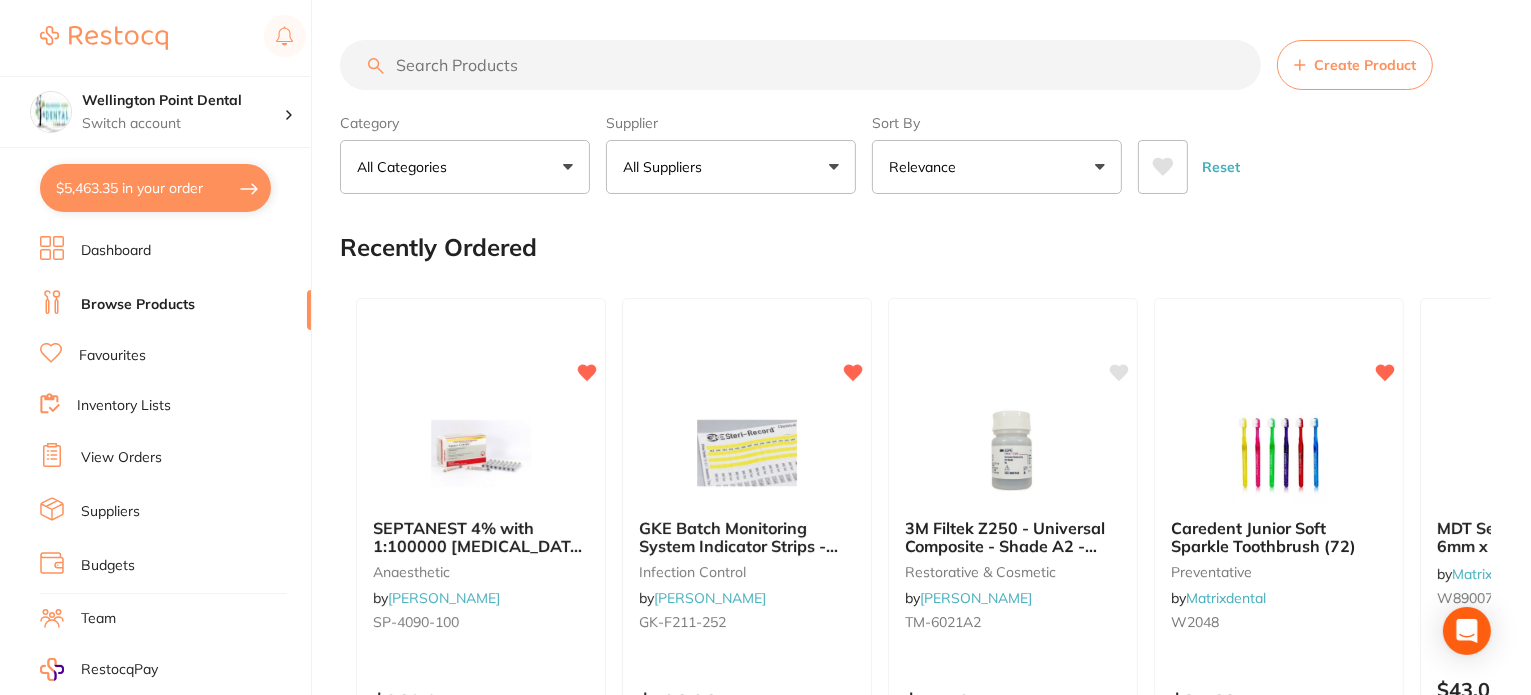 click on "All Suppliers" at bounding box center [731, 167] 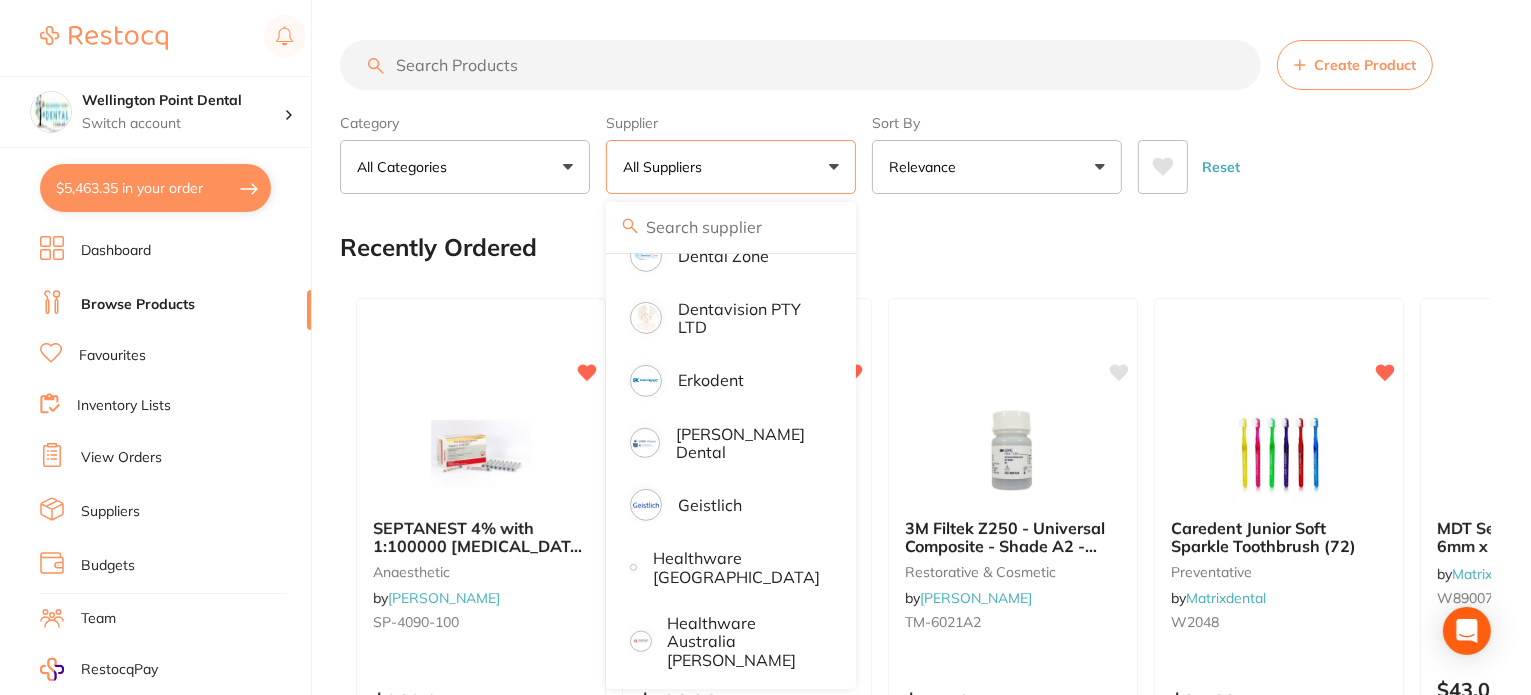 scroll, scrollTop: 714, scrollLeft: 0, axis: vertical 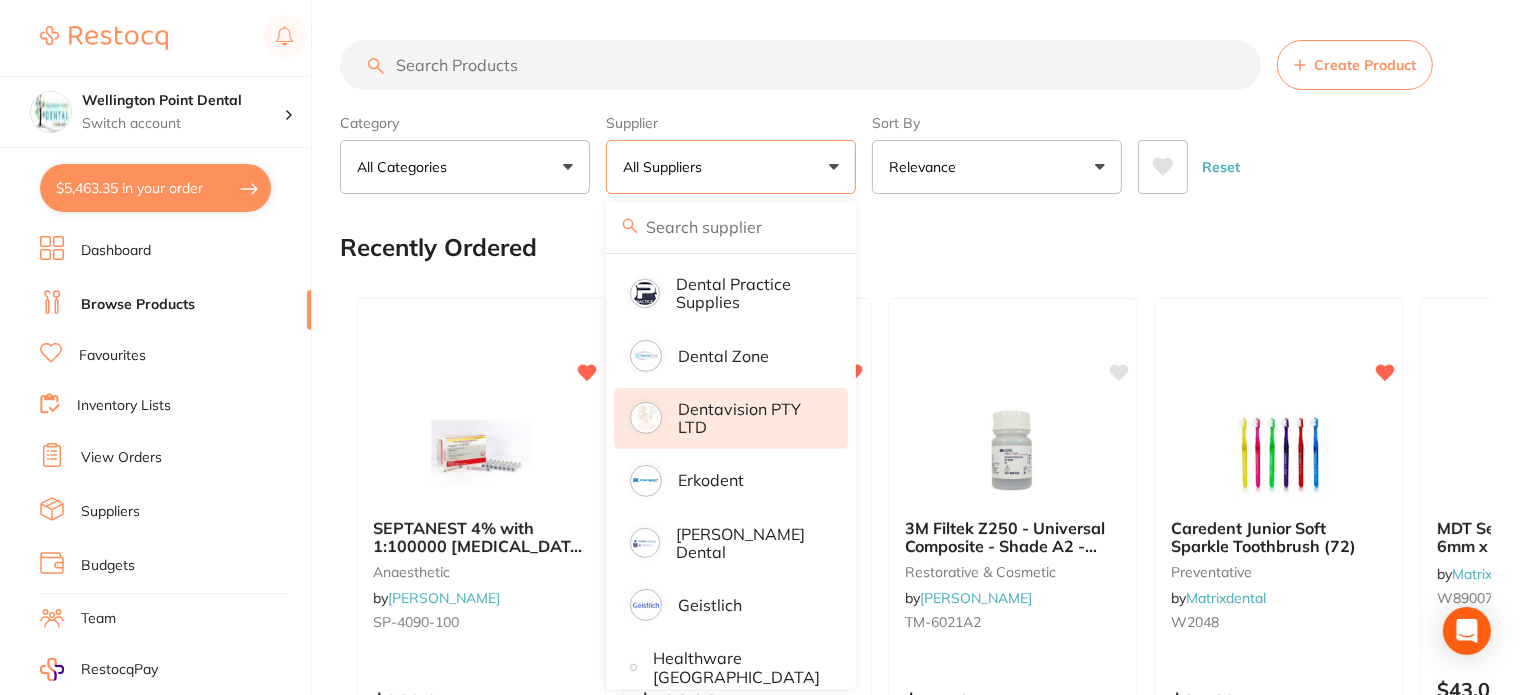 click on "Dentavision PTY LTD" at bounding box center (749, 418) 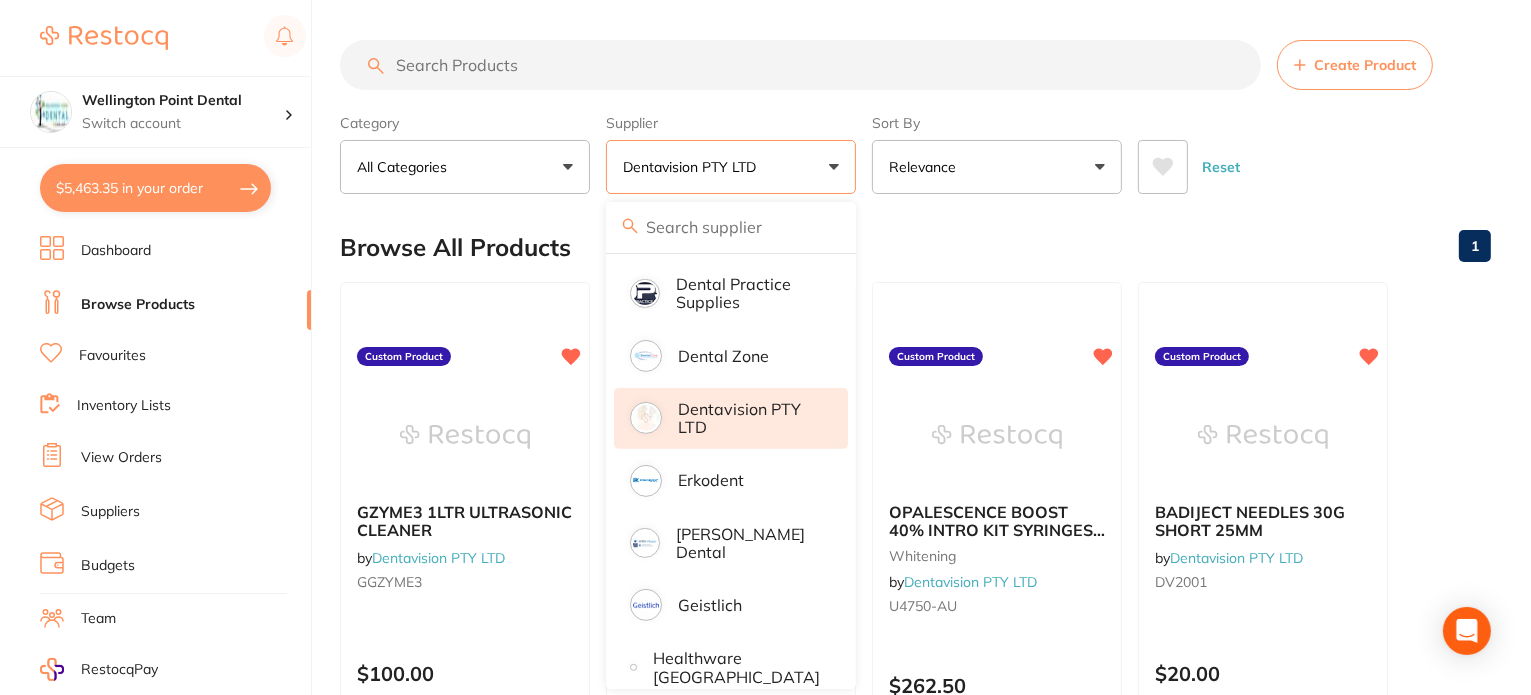 click at bounding box center [800, 65] 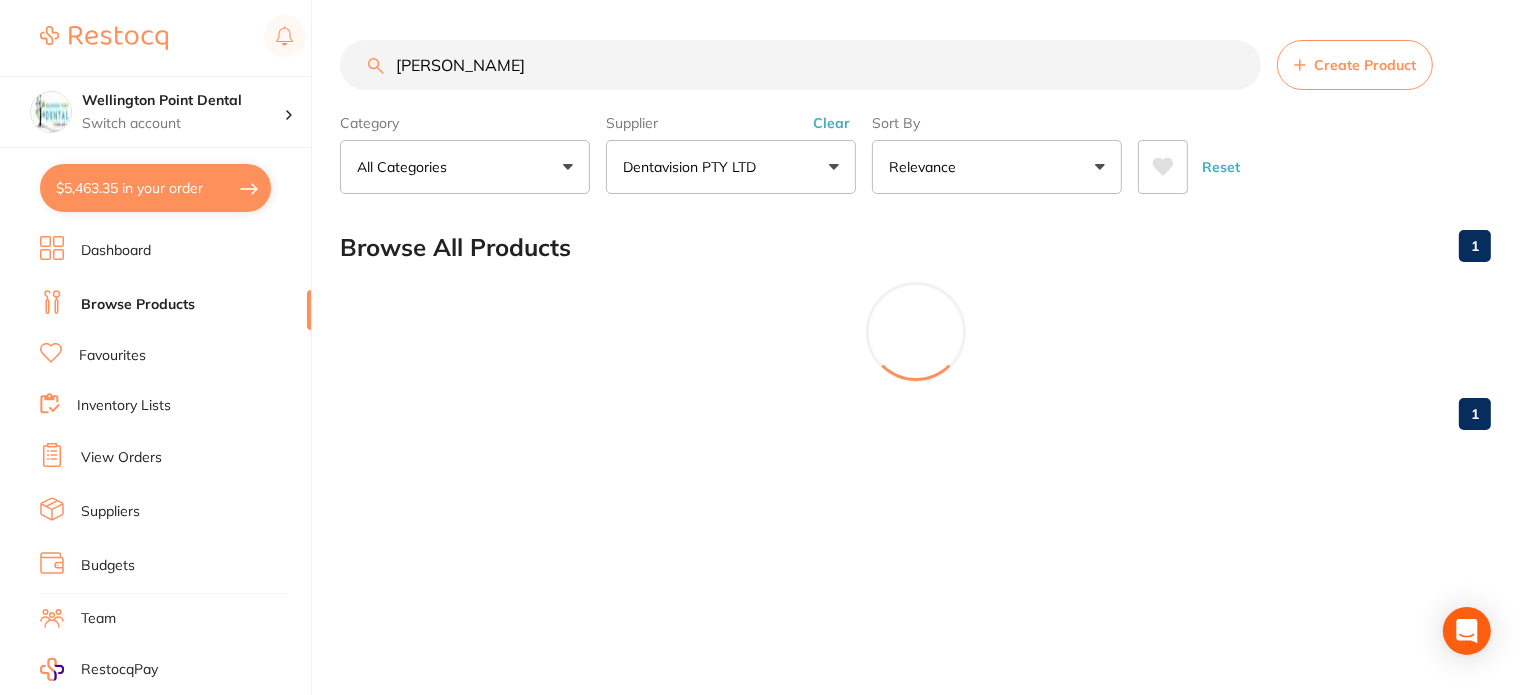 scroll, scrollTop: 109, scrollLeft: 0, axis: vertical 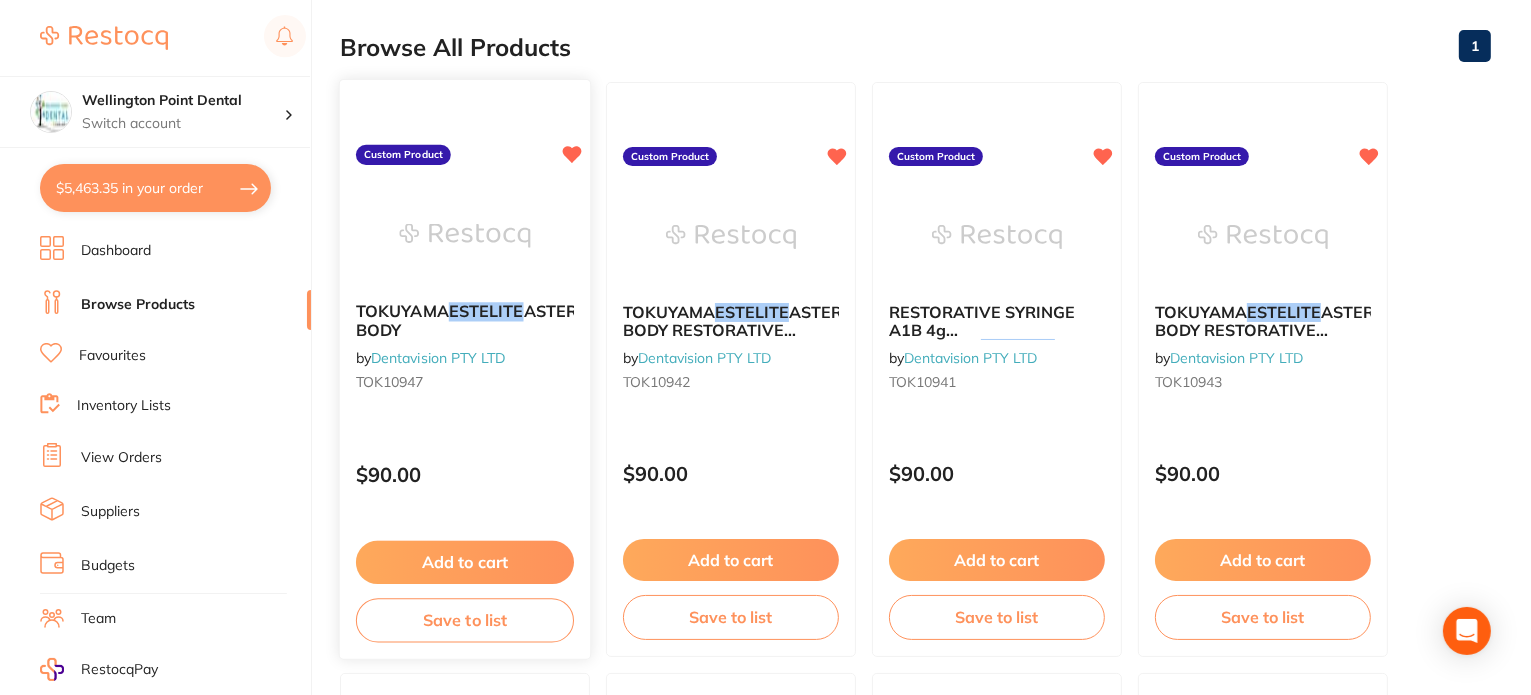 type on "[PERSON_NAME]" 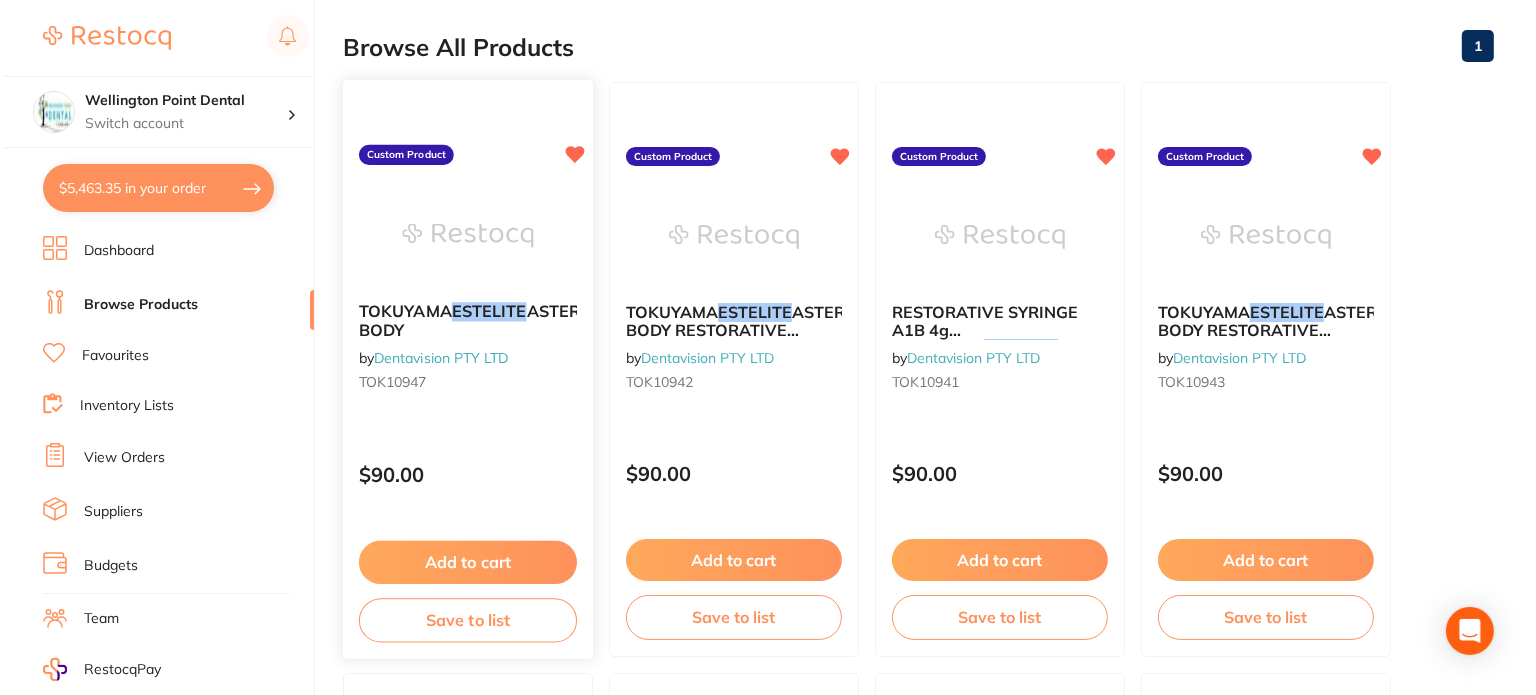 scroll, scrollTop: 0, scrollLeft: 0, axis: both 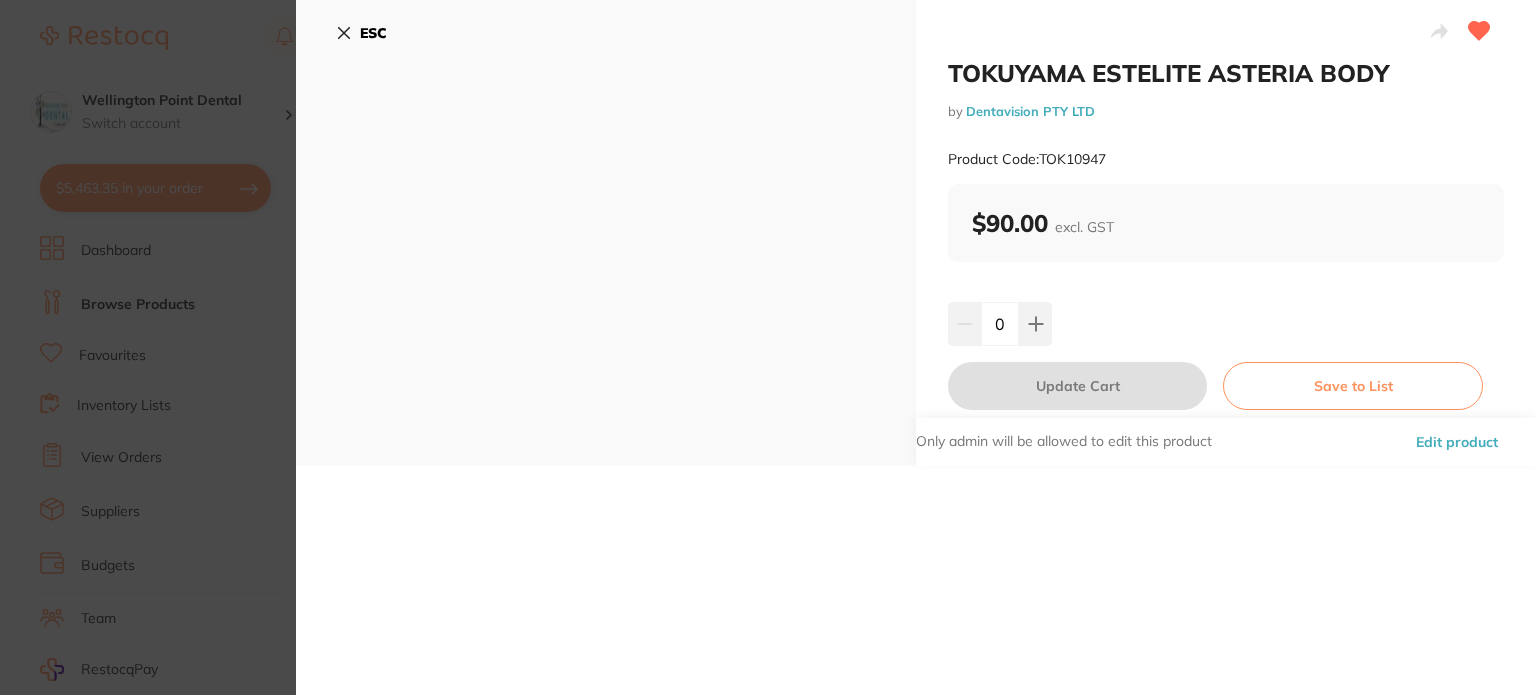 click on "ESC" at bounding box center (373, 33) 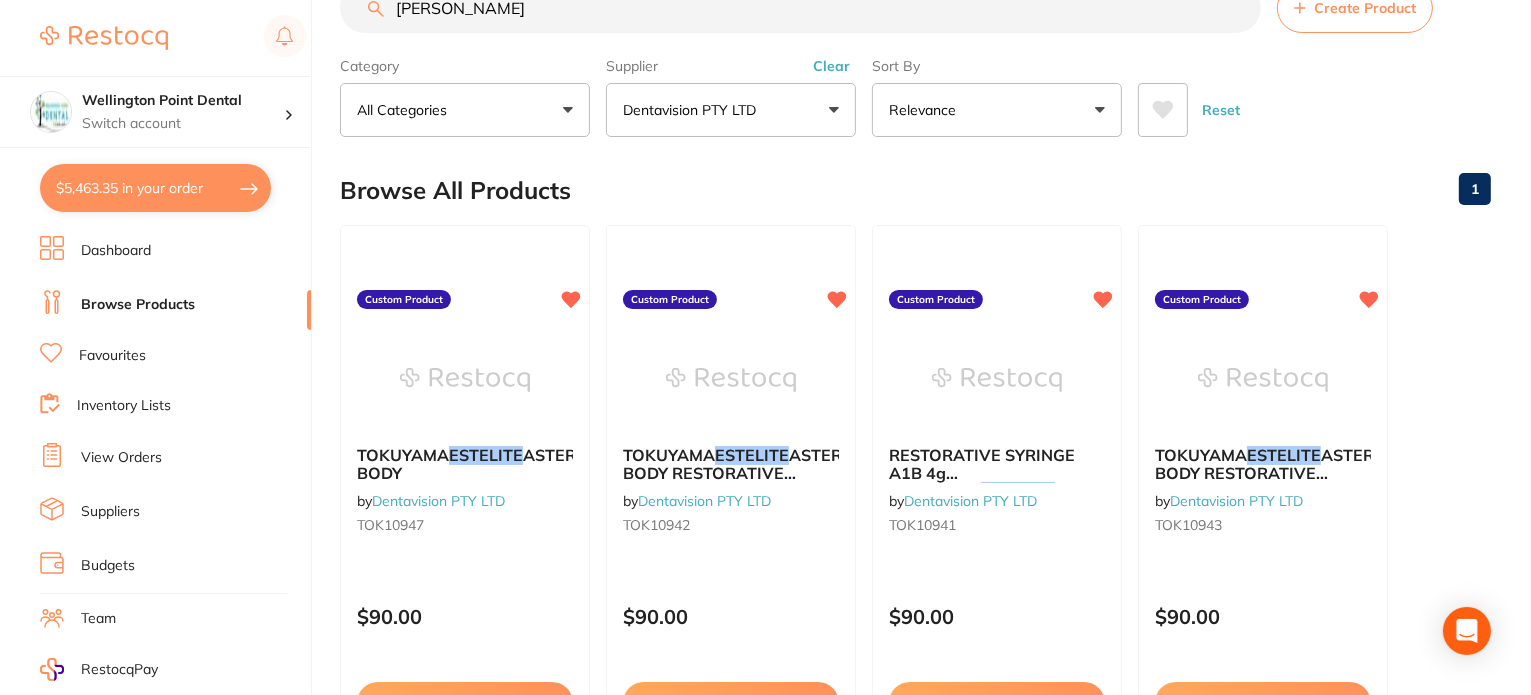 scroll, scrollTop: 56, scrollLeft: 0, axis: vertical 